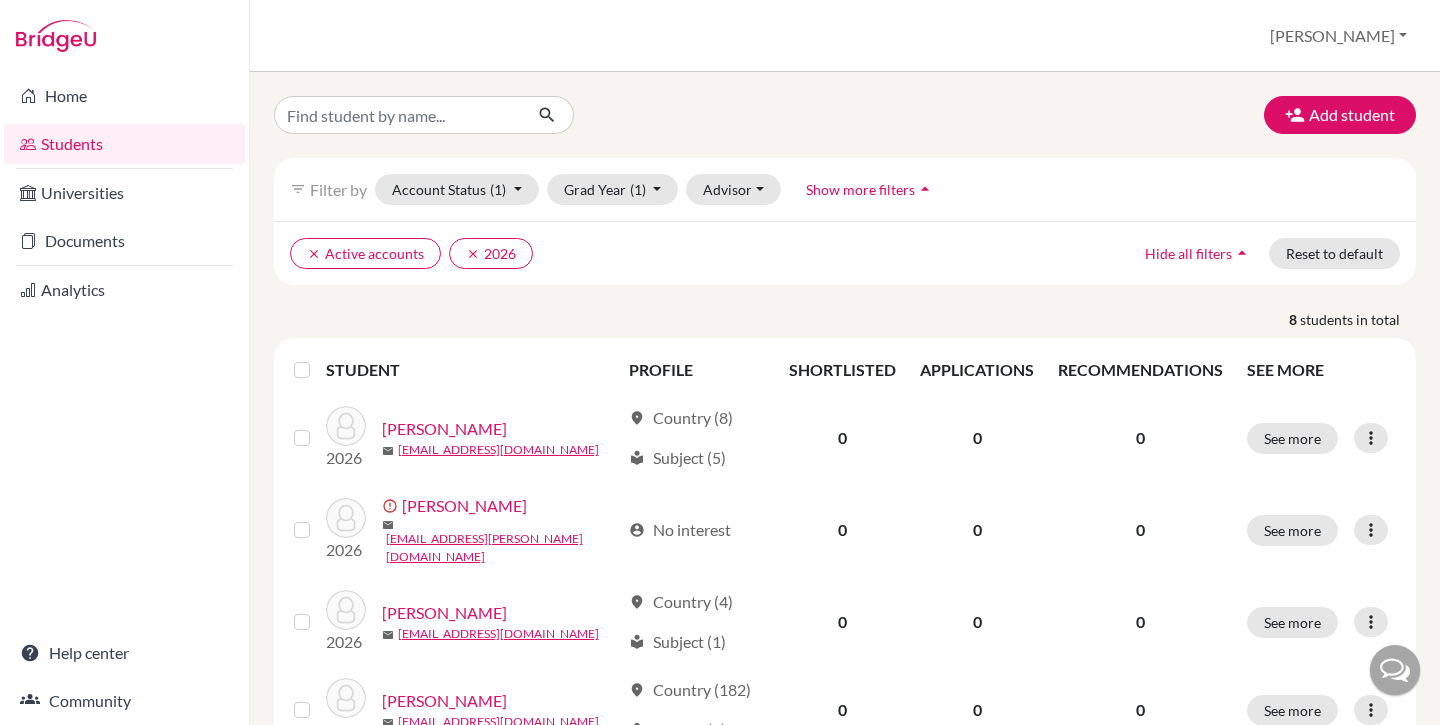 scroll, scrollTop: 0, scrollLeft: 0, axis: both 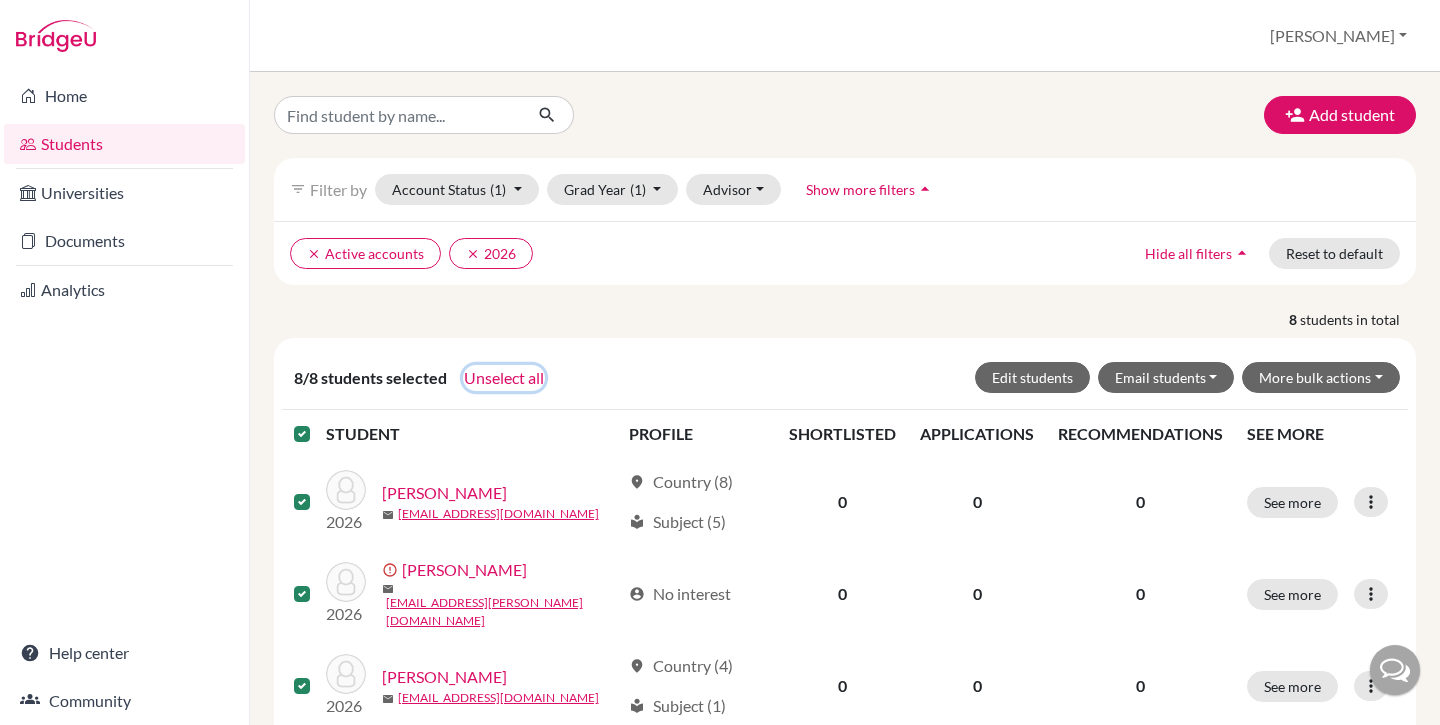 click on "Unselect all" at bounding box center (504, 378) 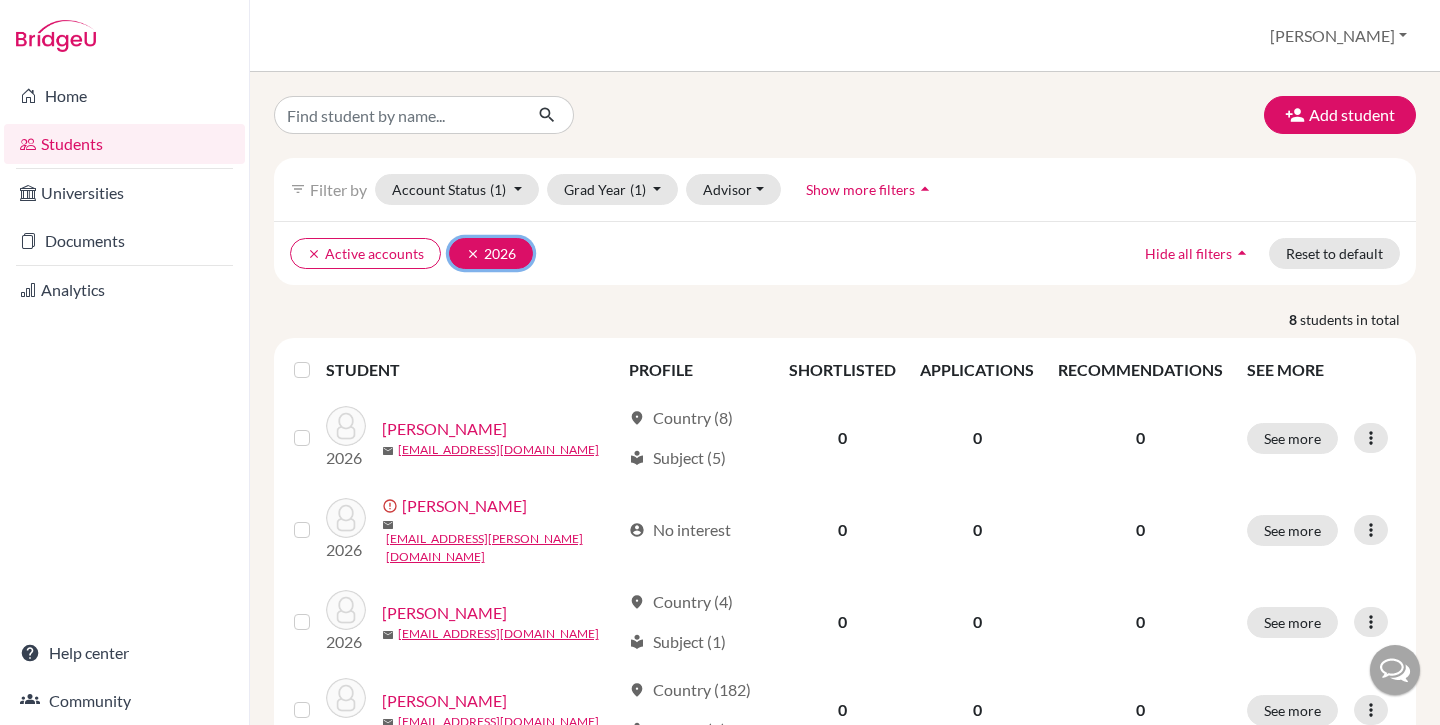 click on "clear 2026" at bounding box center [491, 253] 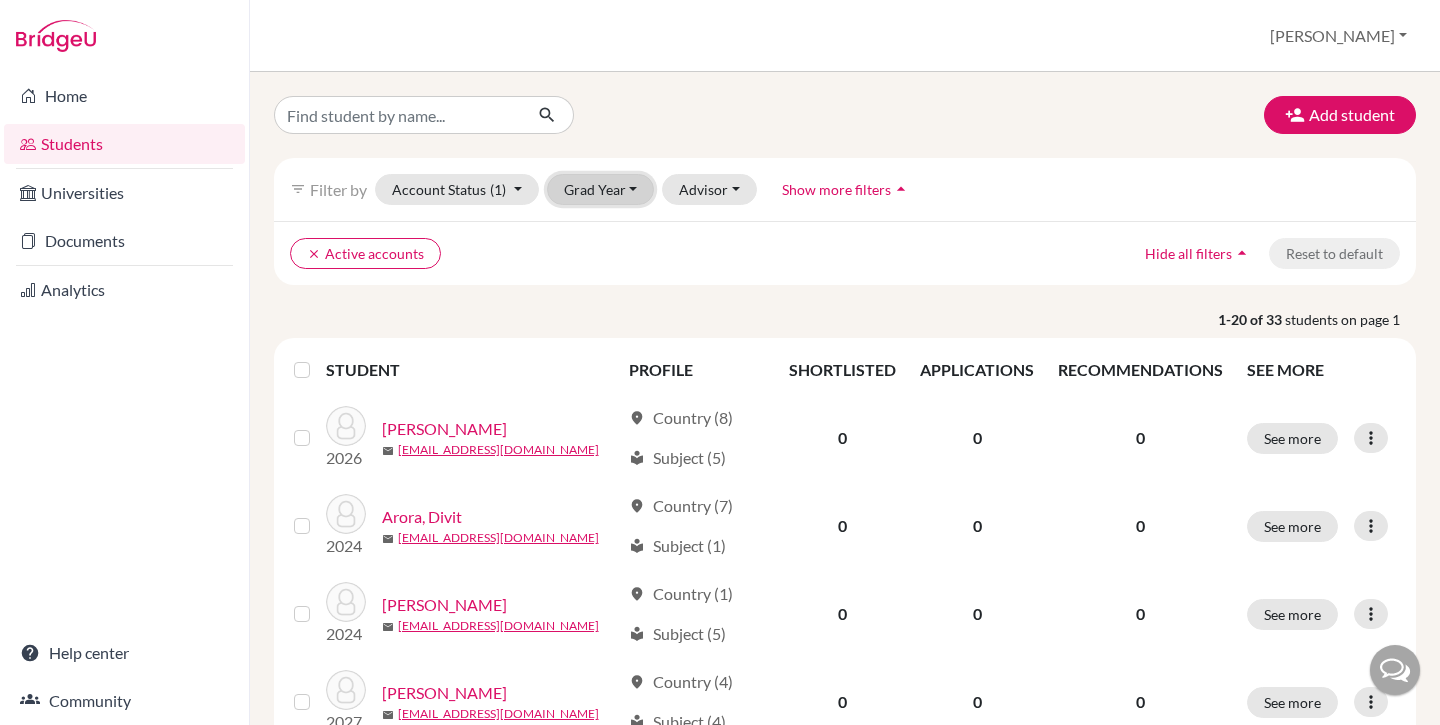 click on "Grad Year" at bounding box center [601, 189] 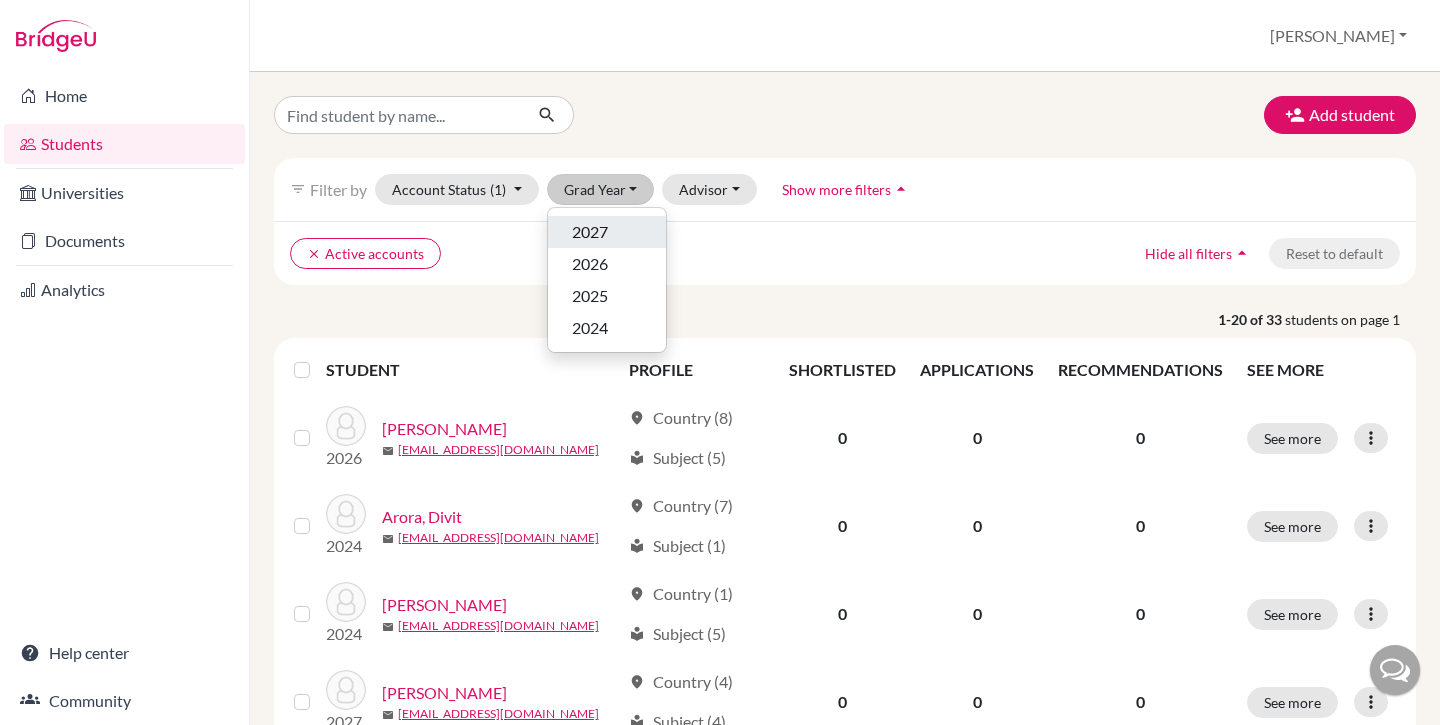 click on "2027" at bounding box center (590, 232) 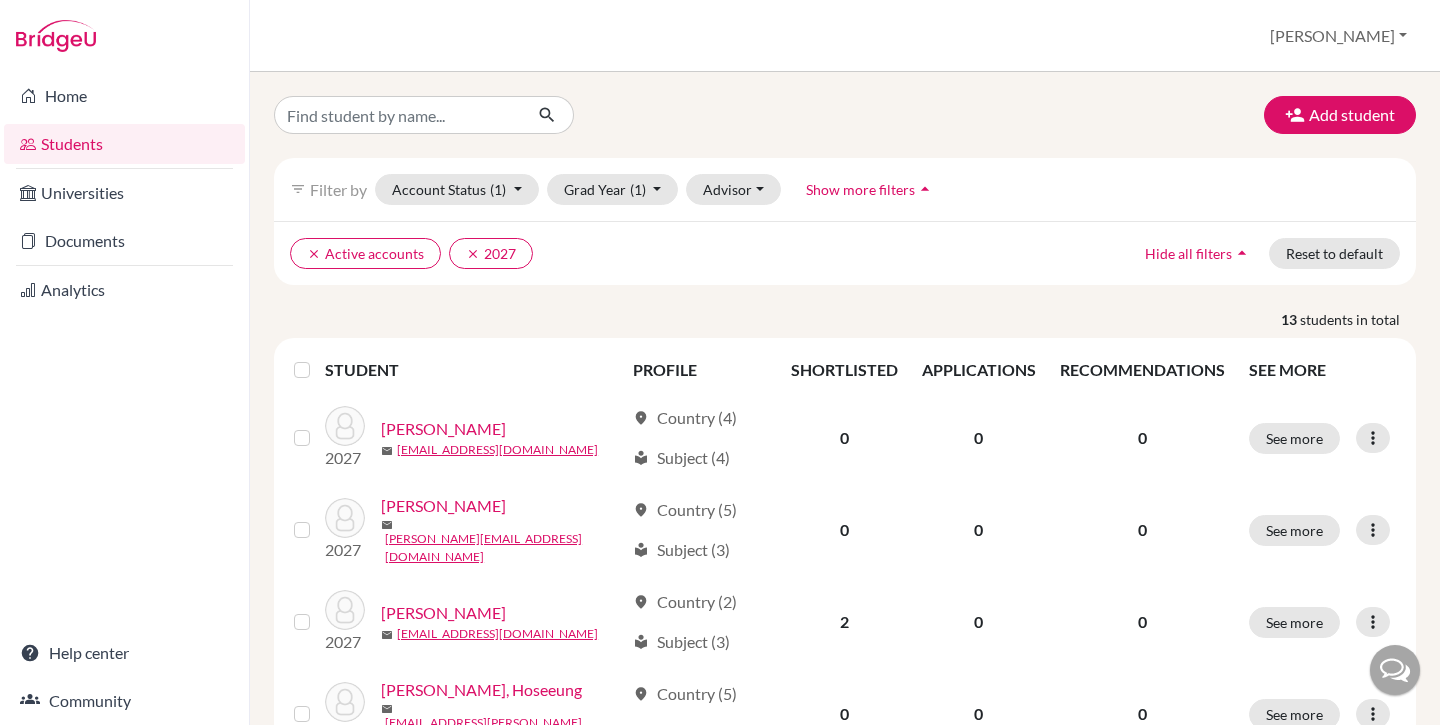 click at bounding box center (318, 358) 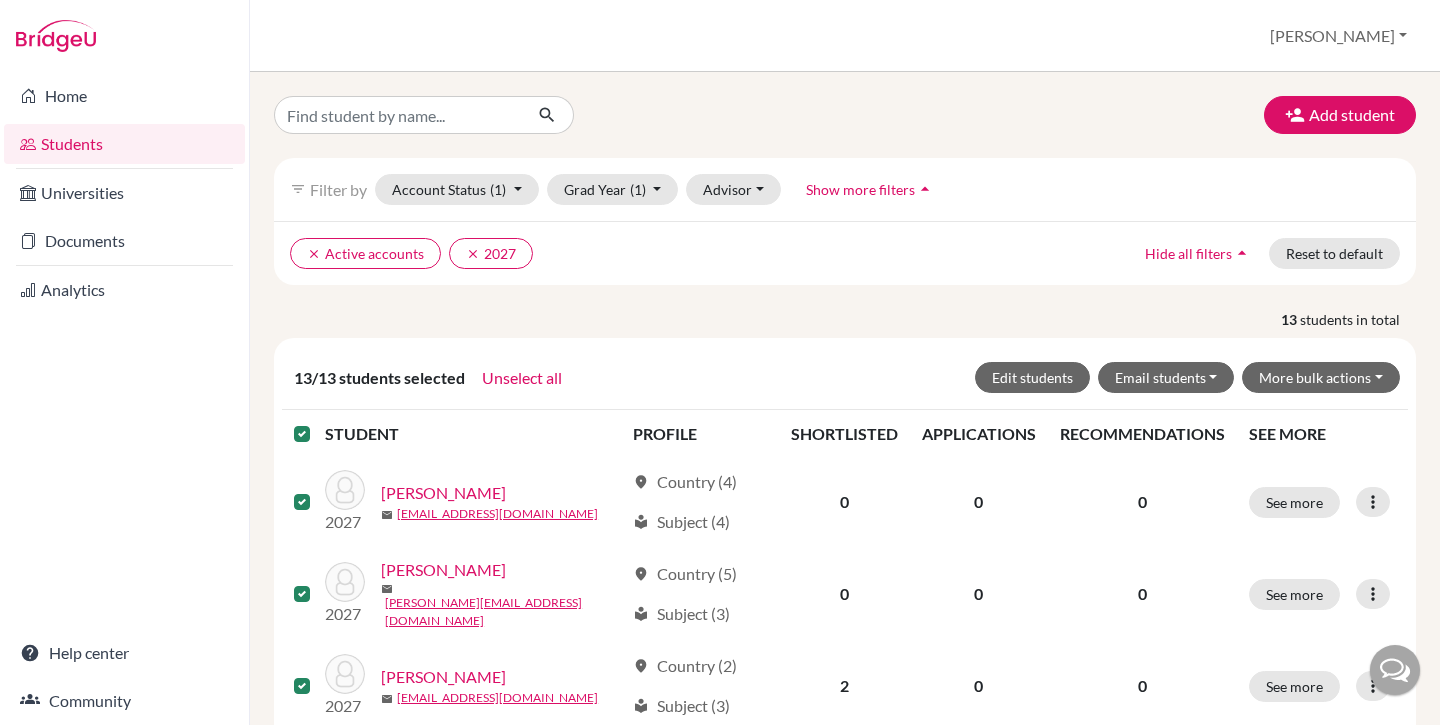 click at bounding box center (318, 422) 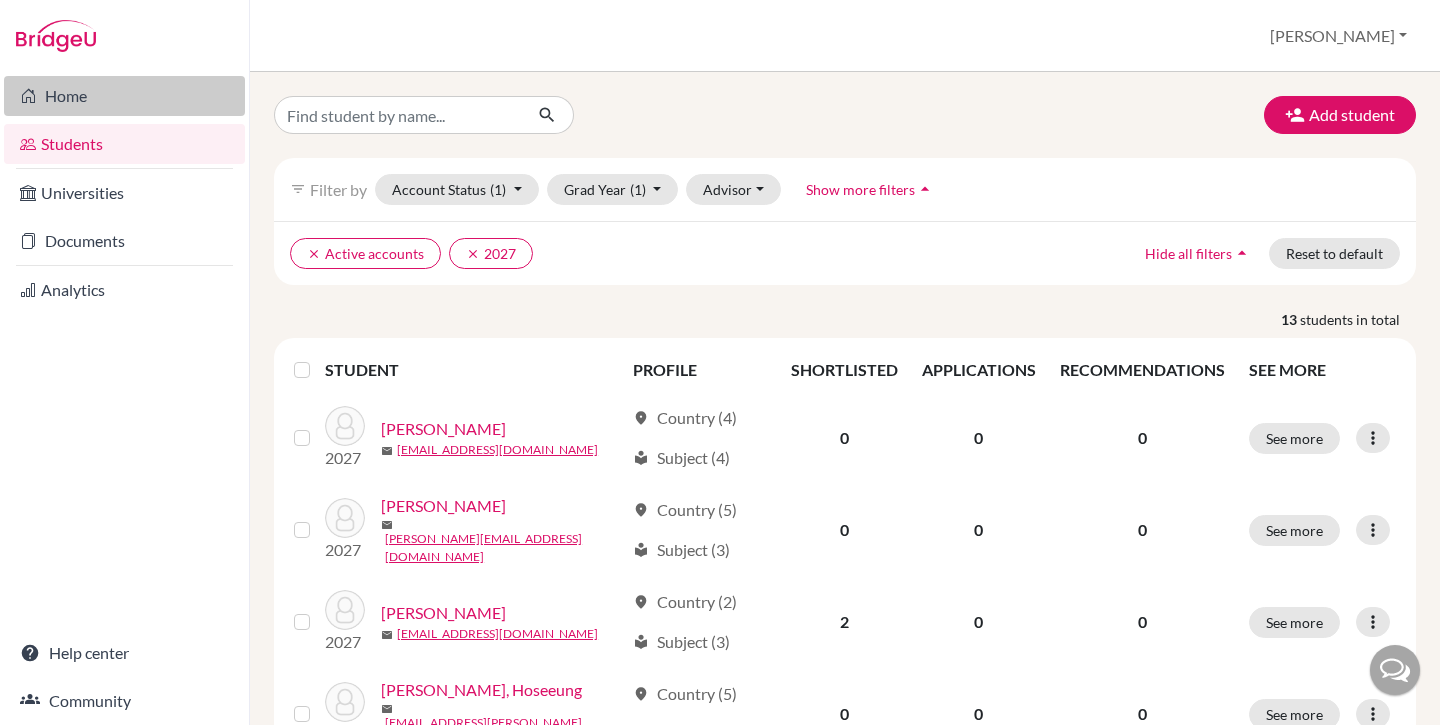 click on "Home" at bounding box center (124, 96) 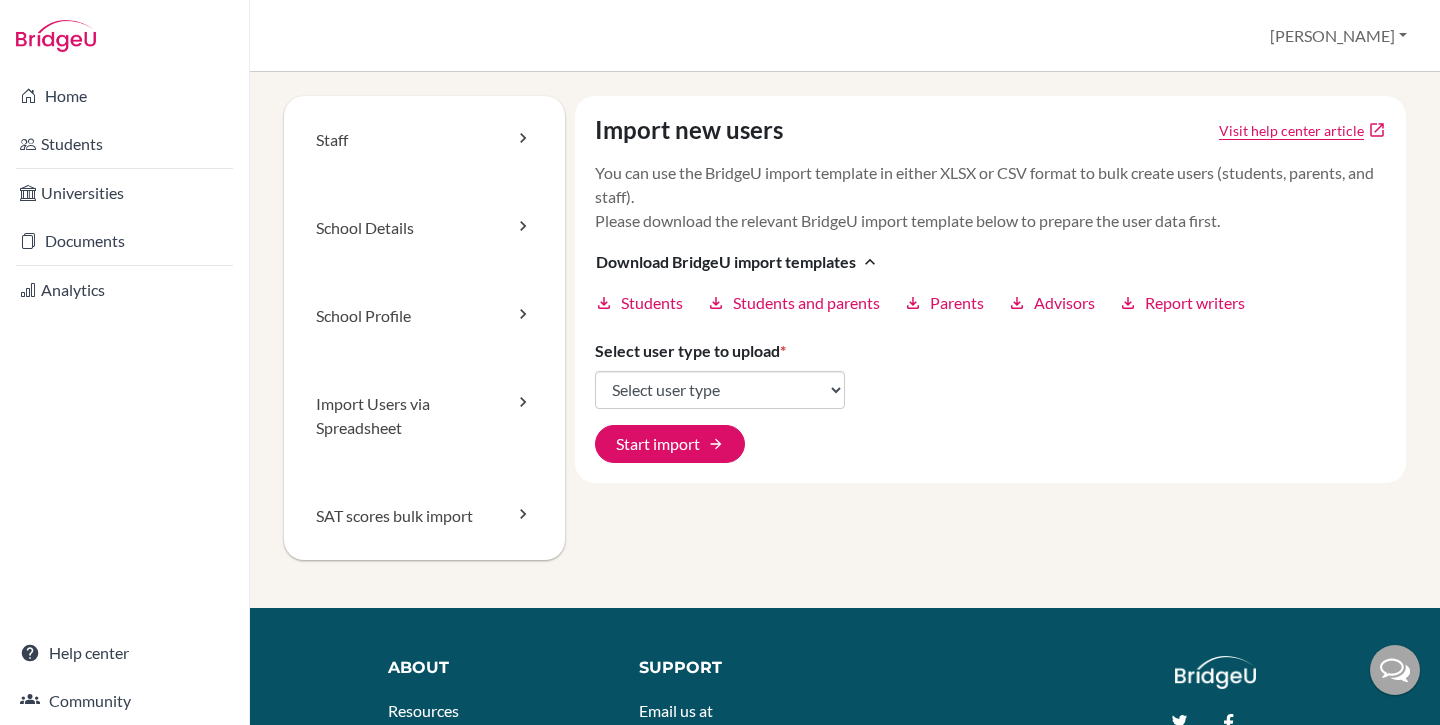 scroll, scrollTop: 0, scrollLeft: 0, axis: both 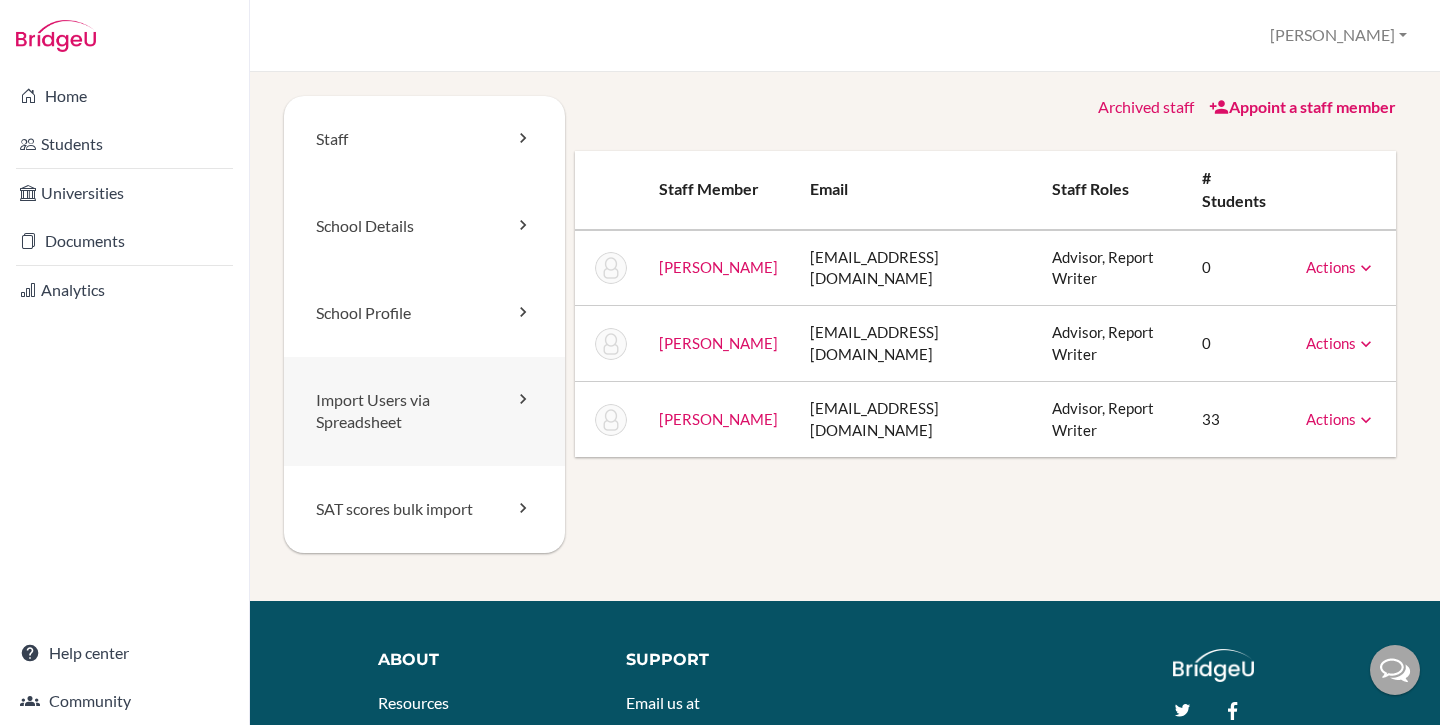 click on "Import Users via Spreadsheet" at bounding box center [424, 412] 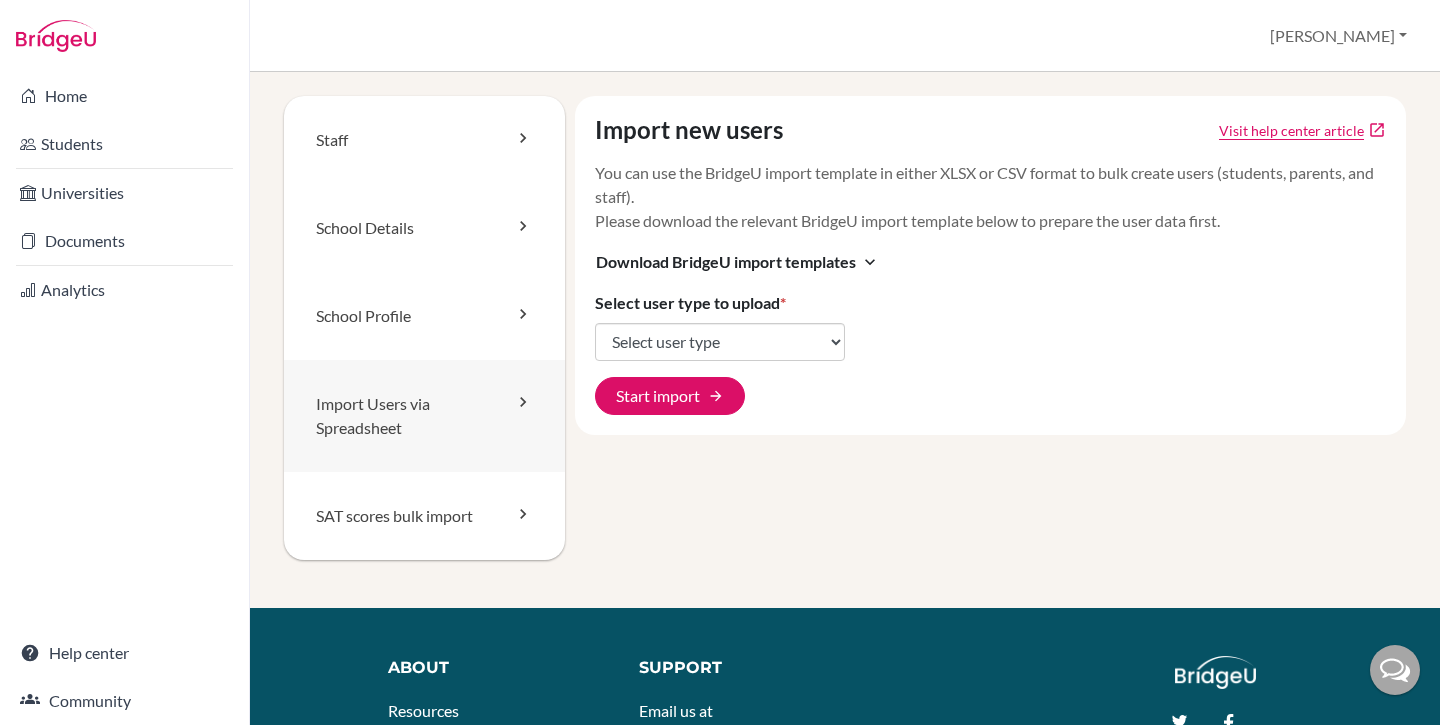 scroll, scrollTop: 0, scrollLeft: 0, axis: both 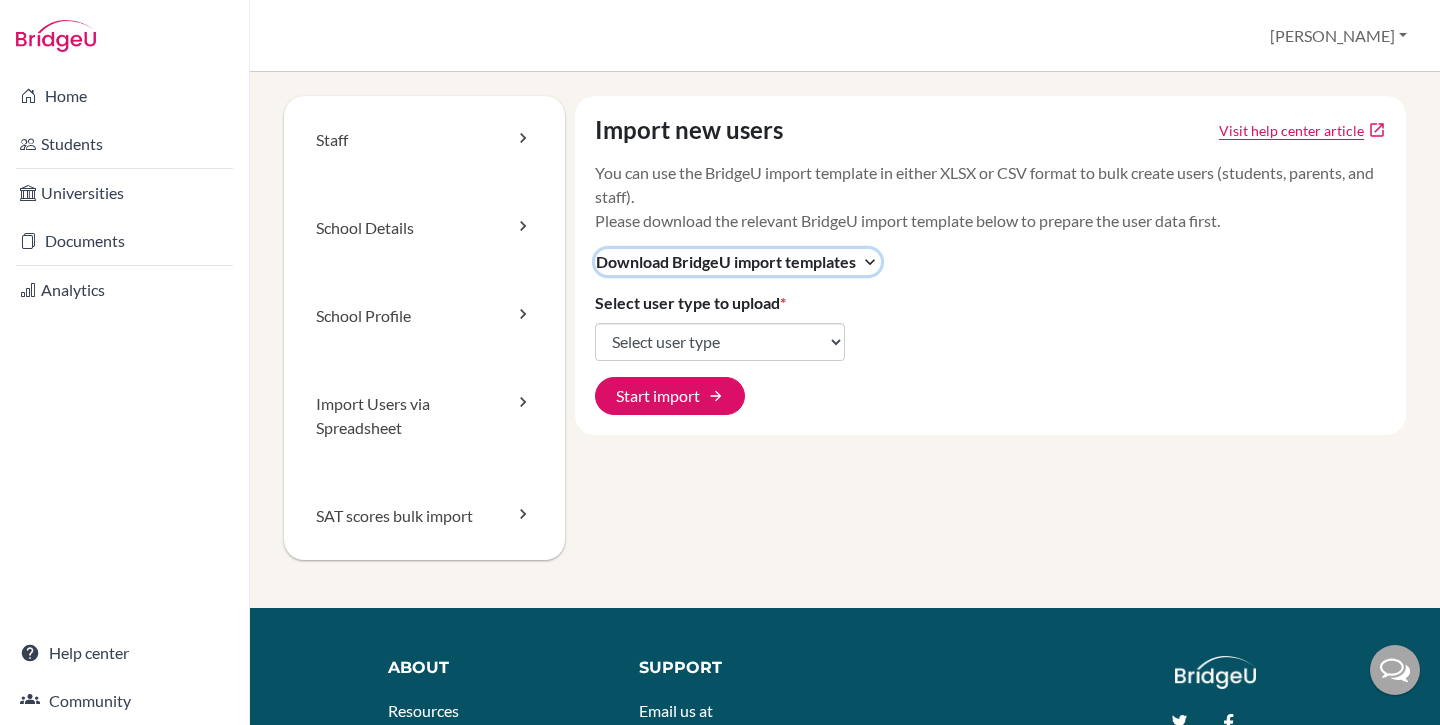 click on "Download BridgeU import templates" at bounding box center (726, 262) 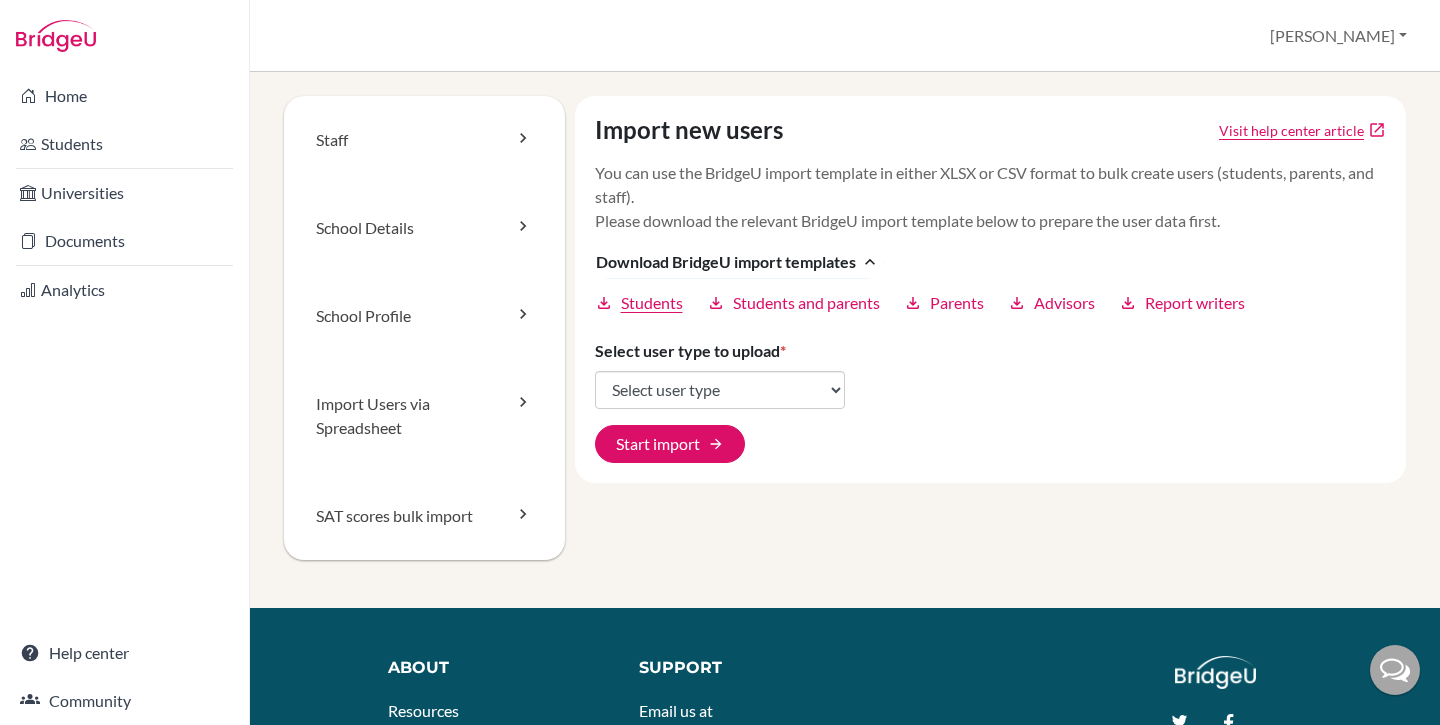 click on "Students" at bounding box center [652, 303] 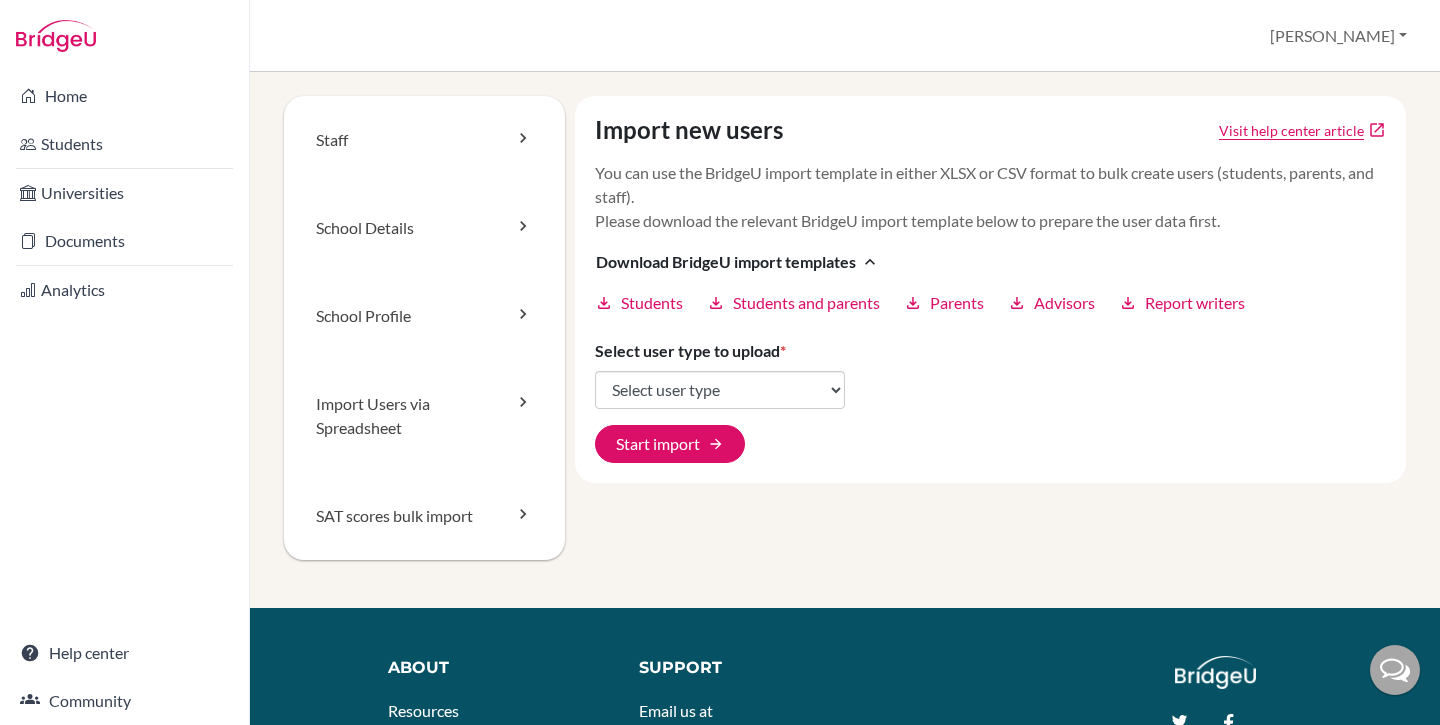 click on "You can use the BridgeU import template in either XLSX or CSV format to bulk create users (students, parents, and staff). Please download the relevant BridgeU import template below to prepare the user data first." at bounding box center (991, 197) 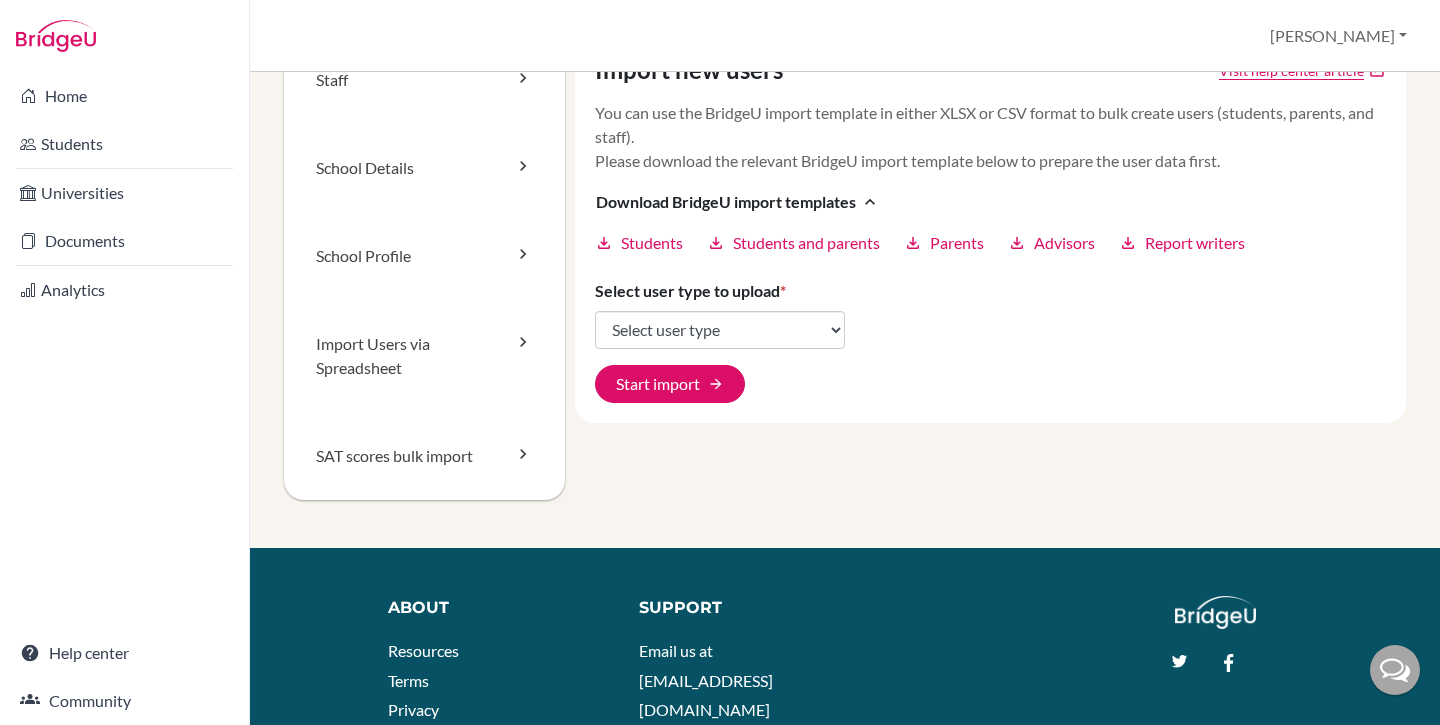 scroll, scrollTop: 68, scrollLeft: 0, axis: vertical 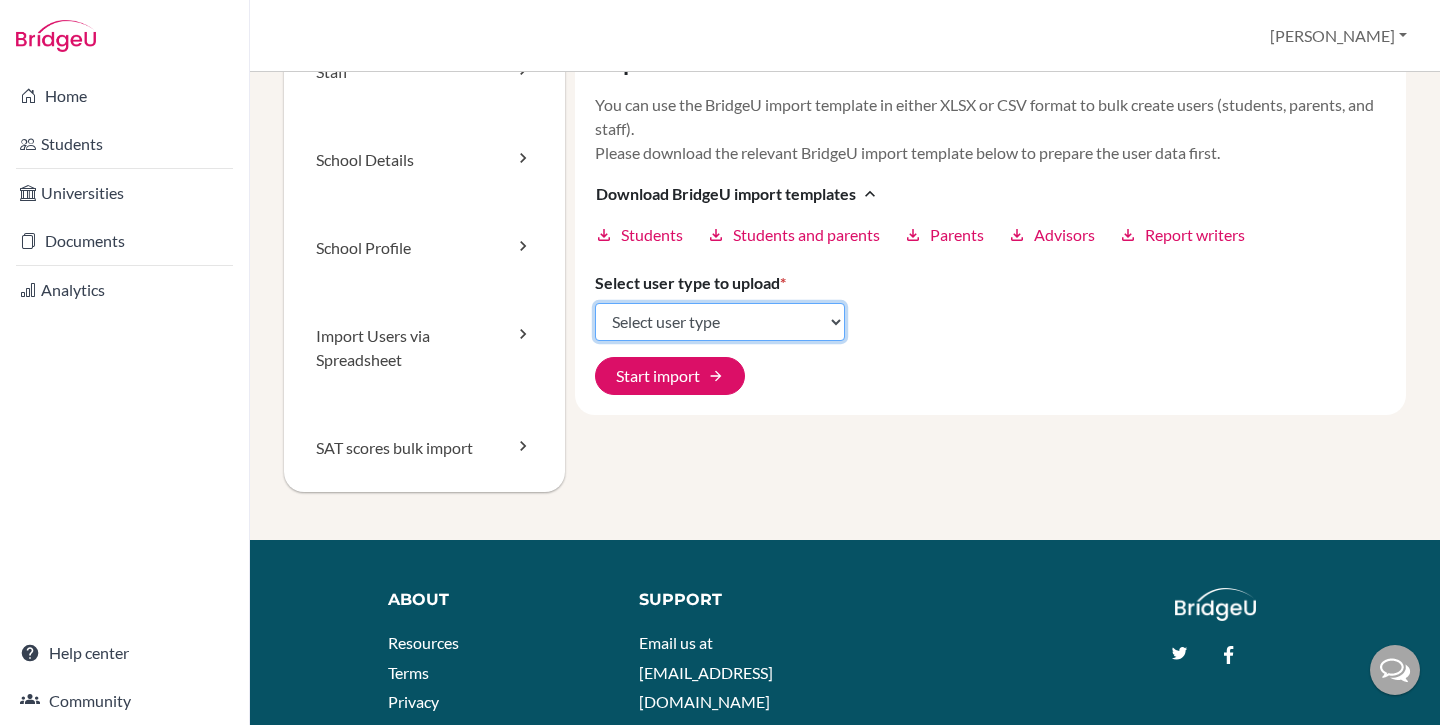 click on "Select user type Students Students and parents Parents Advisors Report writers" 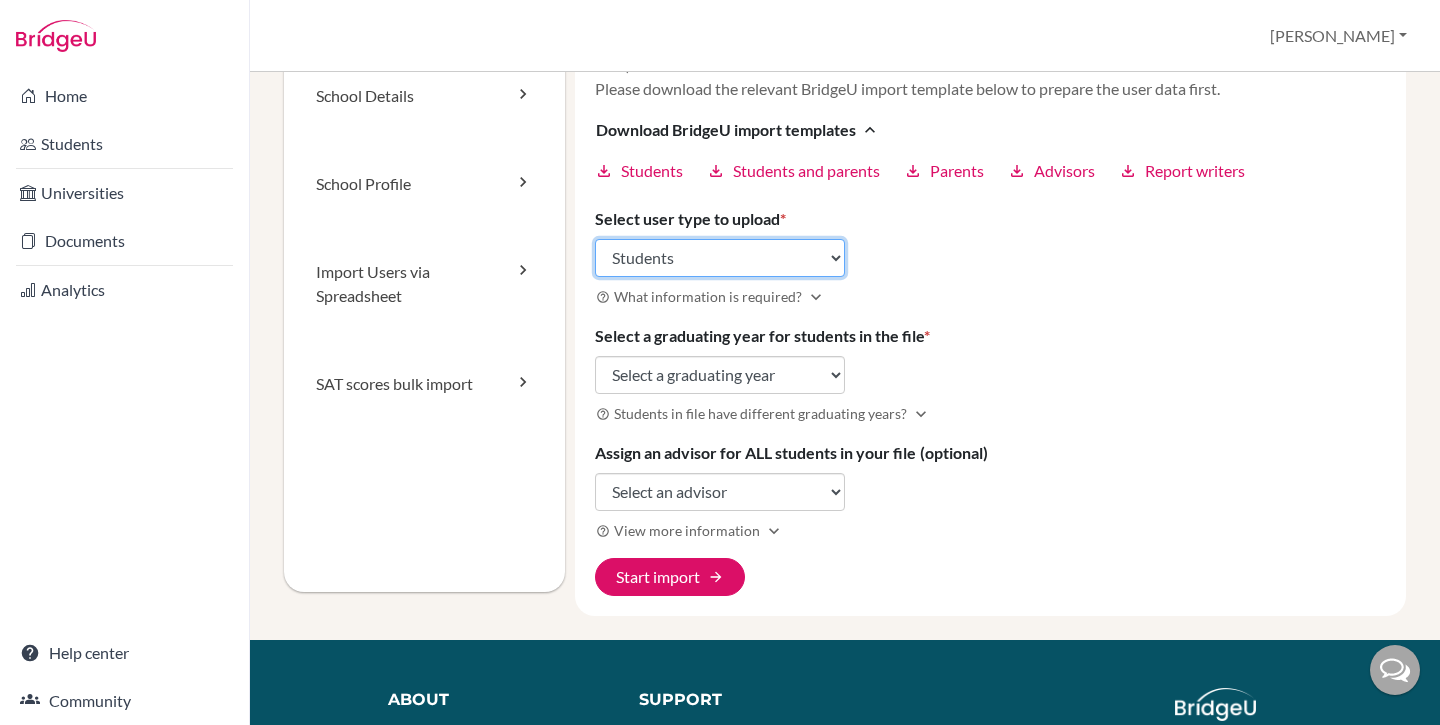 scroll, scrollTop: 136, scrollLeft: 0, axis: vertical 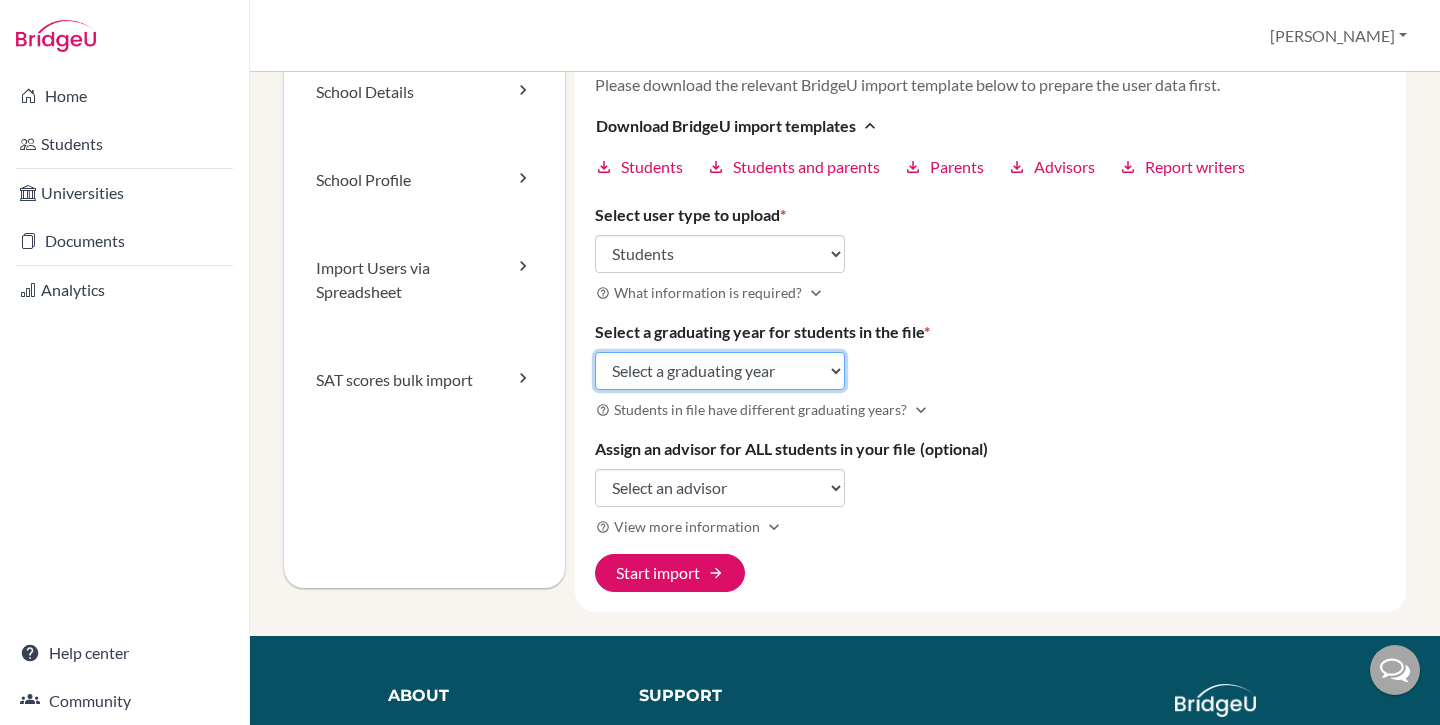 click on "Select a graduating year 2024 2025 2026 2027 2028 2029" 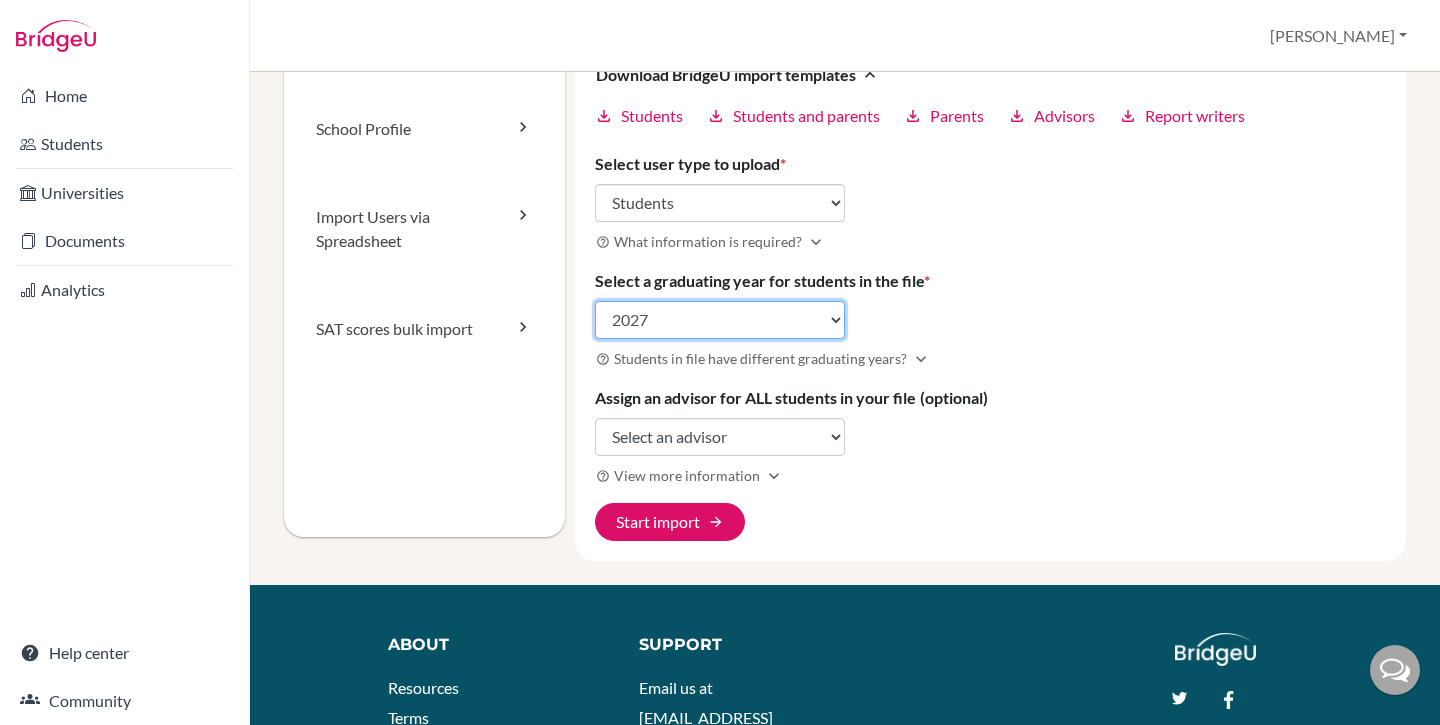 scroll, scrollTop: 189, scrollLeft: 0, axis: vertical 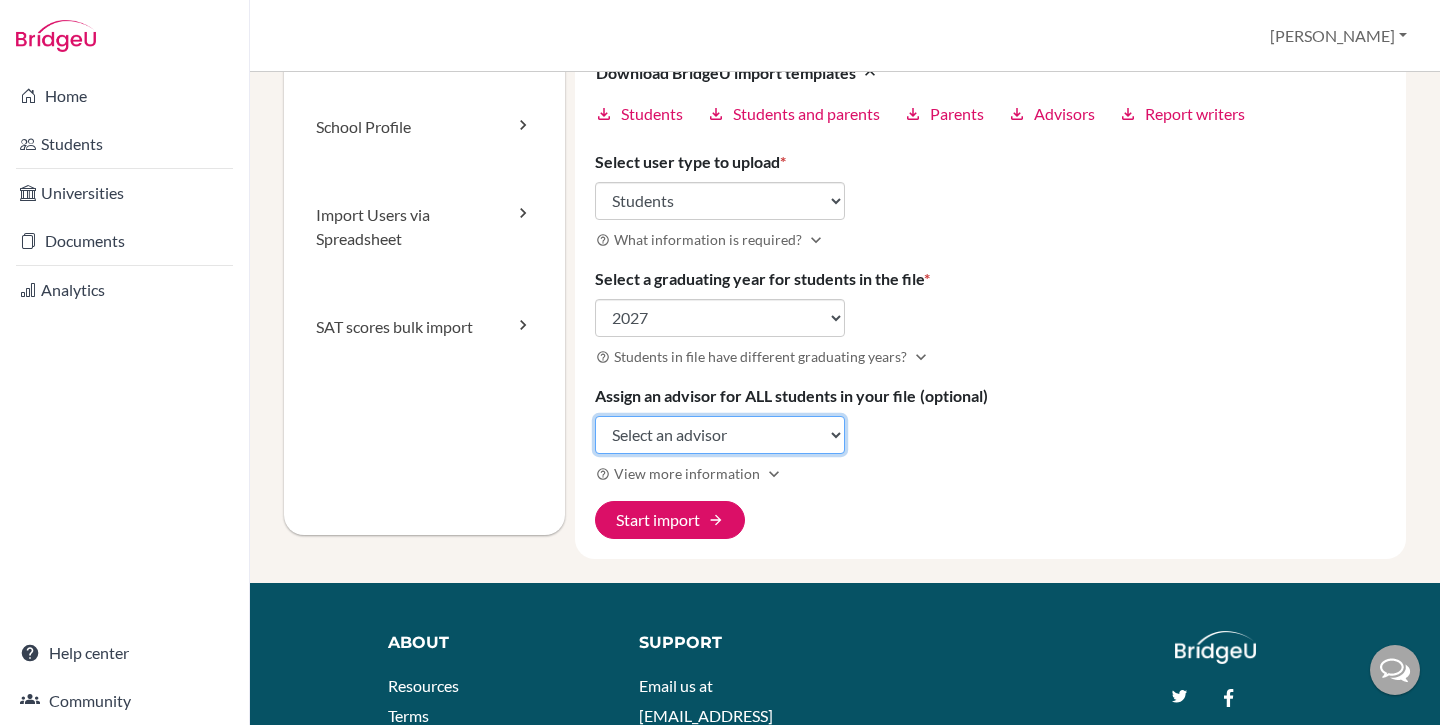 click on "Select an advisor Sharu Jacob Francis Okechukwu Komal Singh" 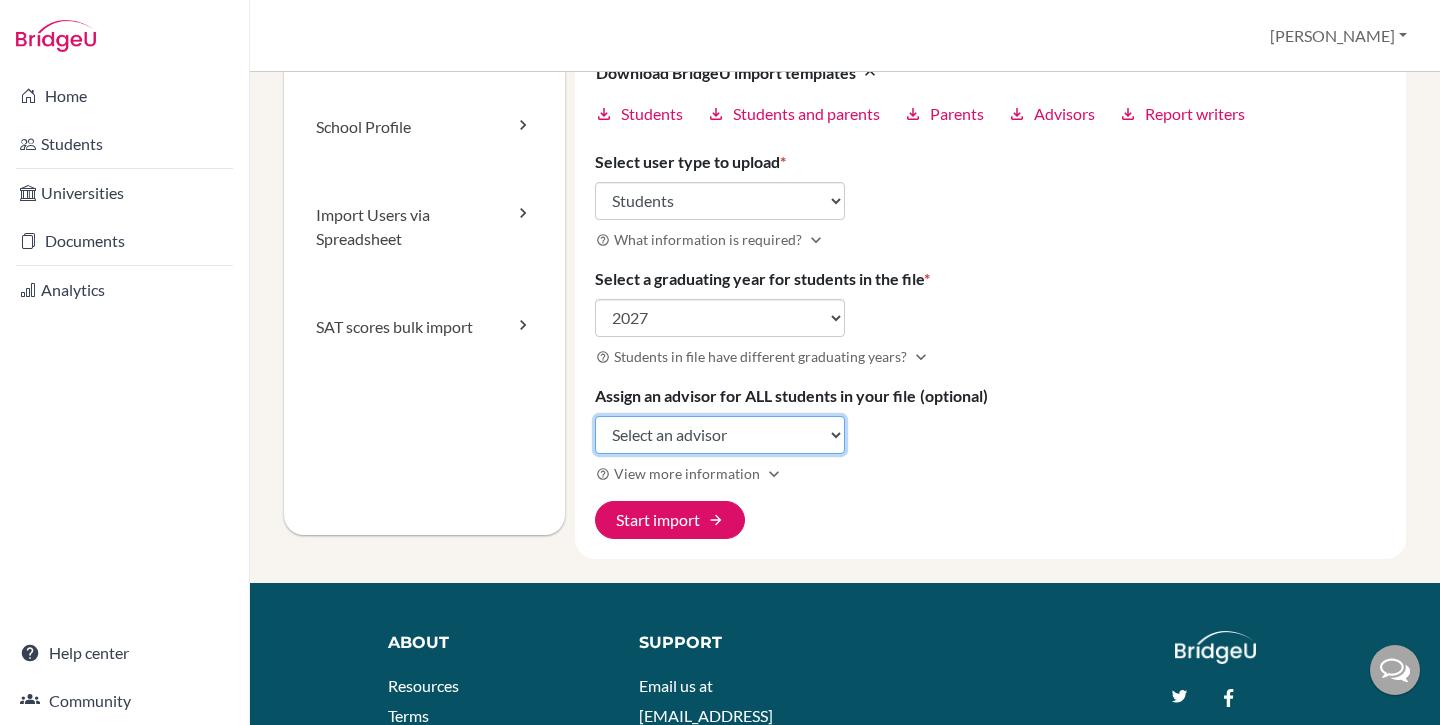 select on "430387" 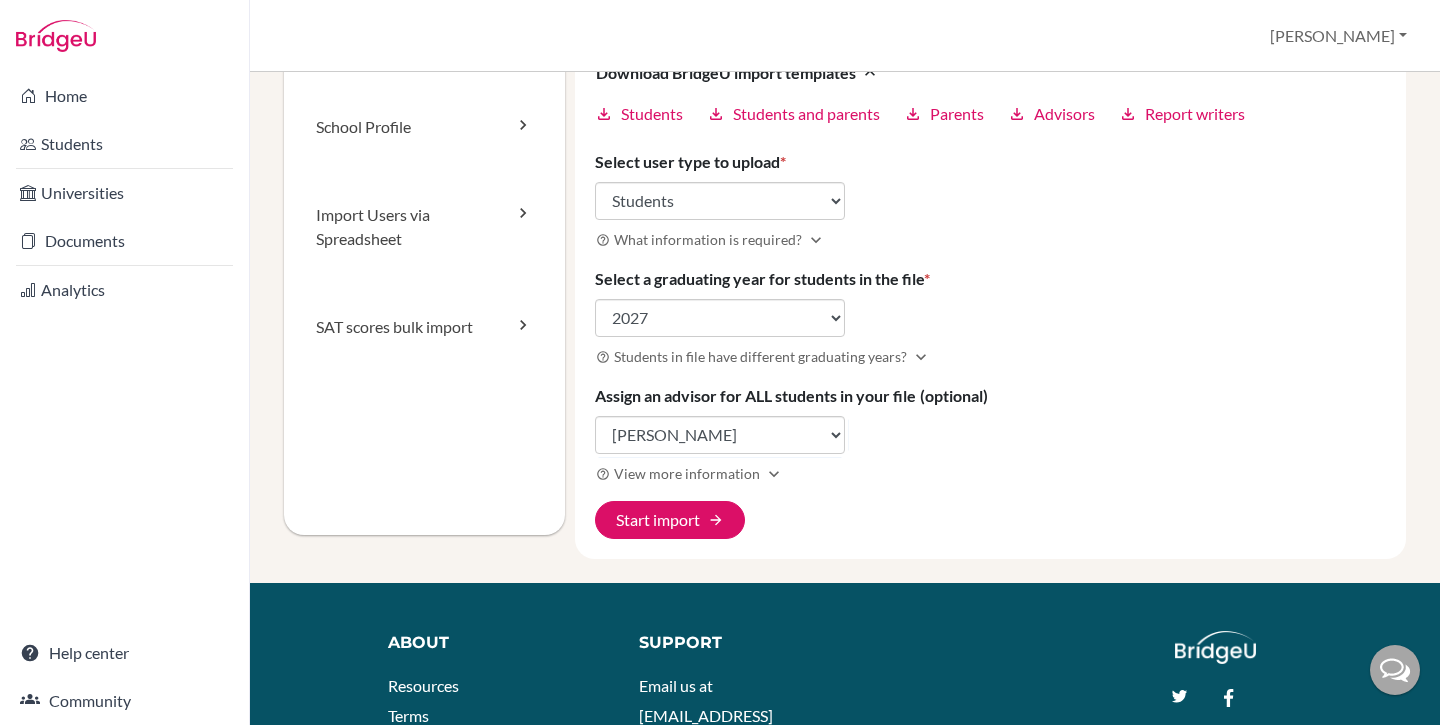 click on "(optional)" at bounding box center [954, 395] 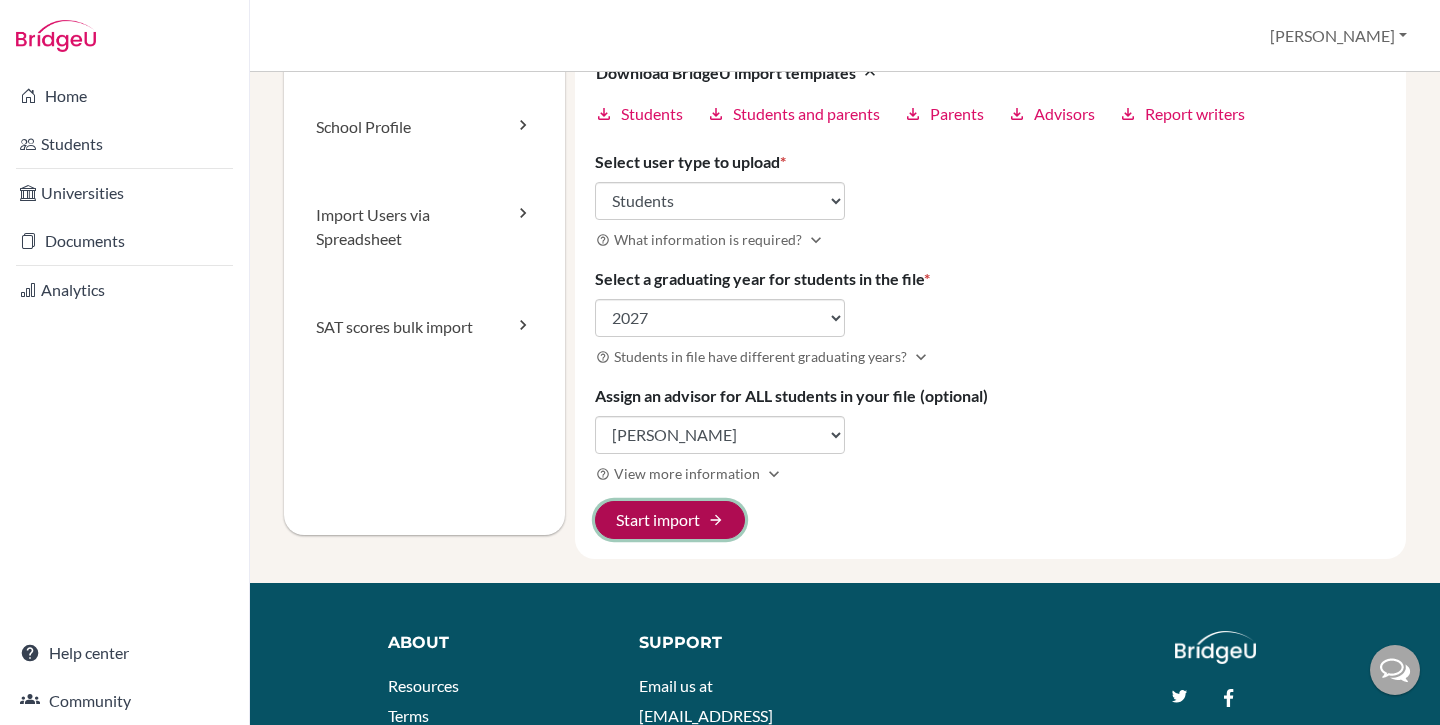 click on "Start import arrow_forward" 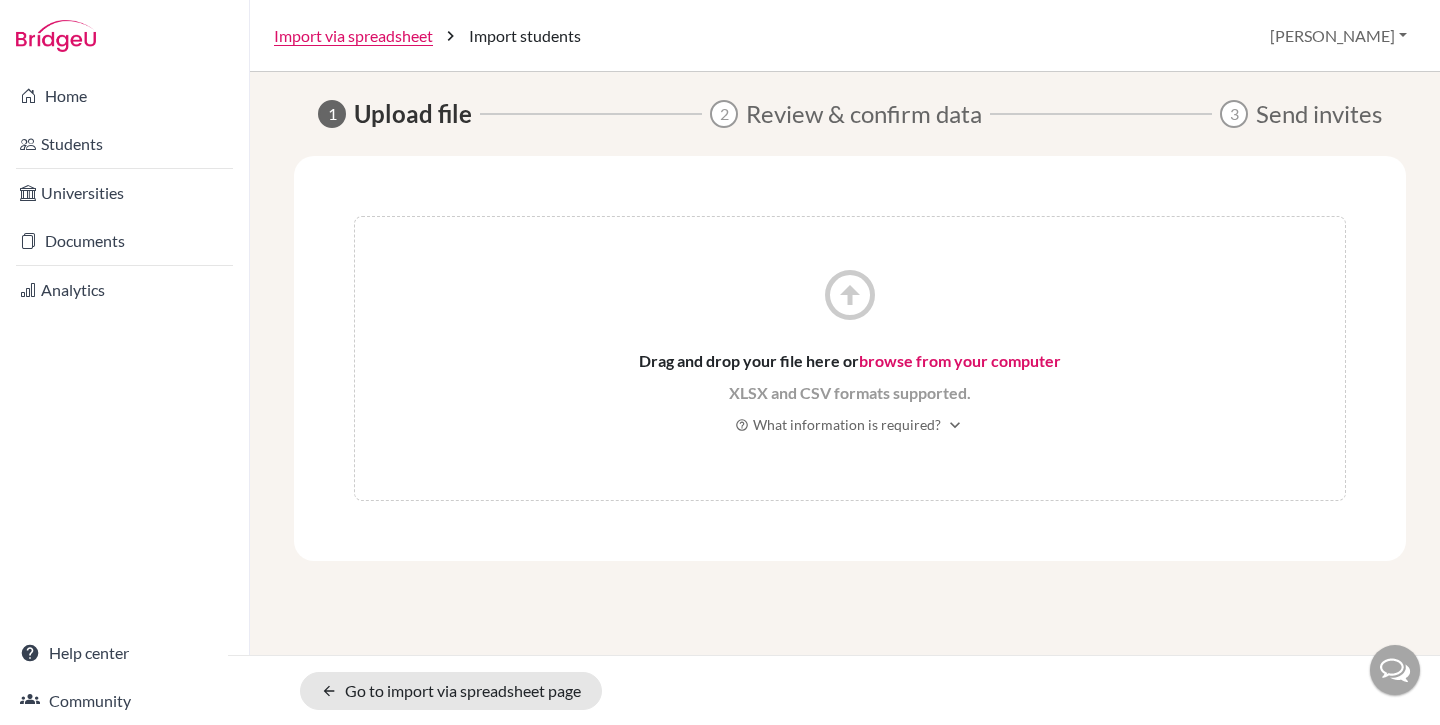 scroll, scrollTop: 0, scrollLeft: 0, axis: both 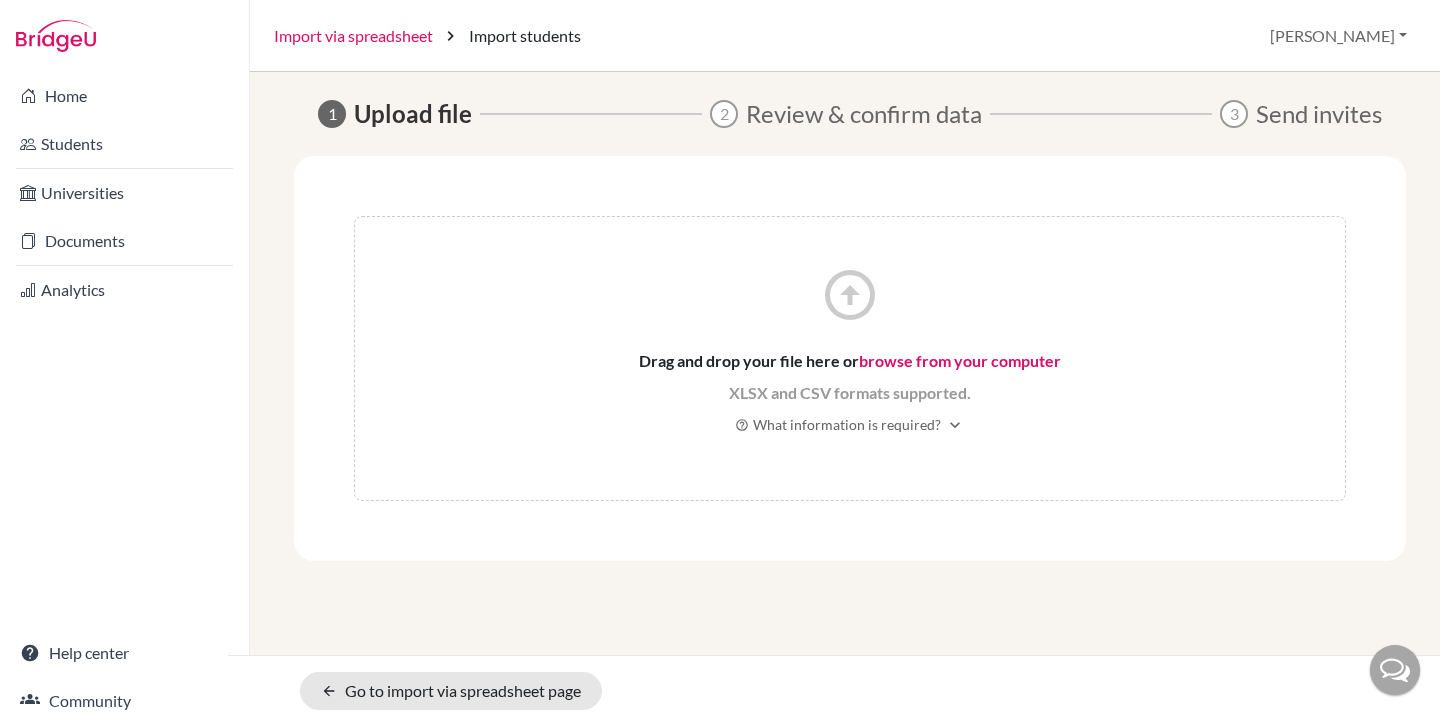 click on "Import via spreadsheet" at bounding box center [353, 36] 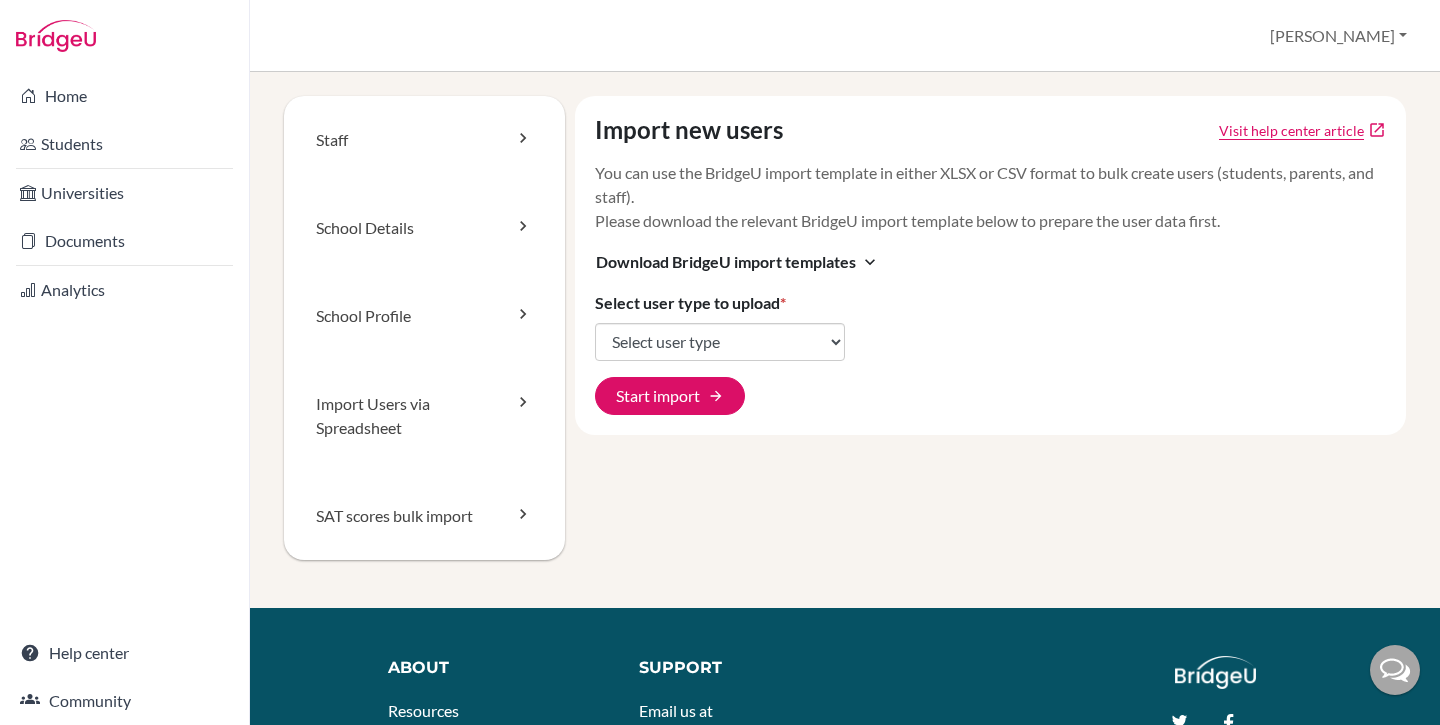 scroll, scrollTop: 0, scrollLeft: 0, axis: both 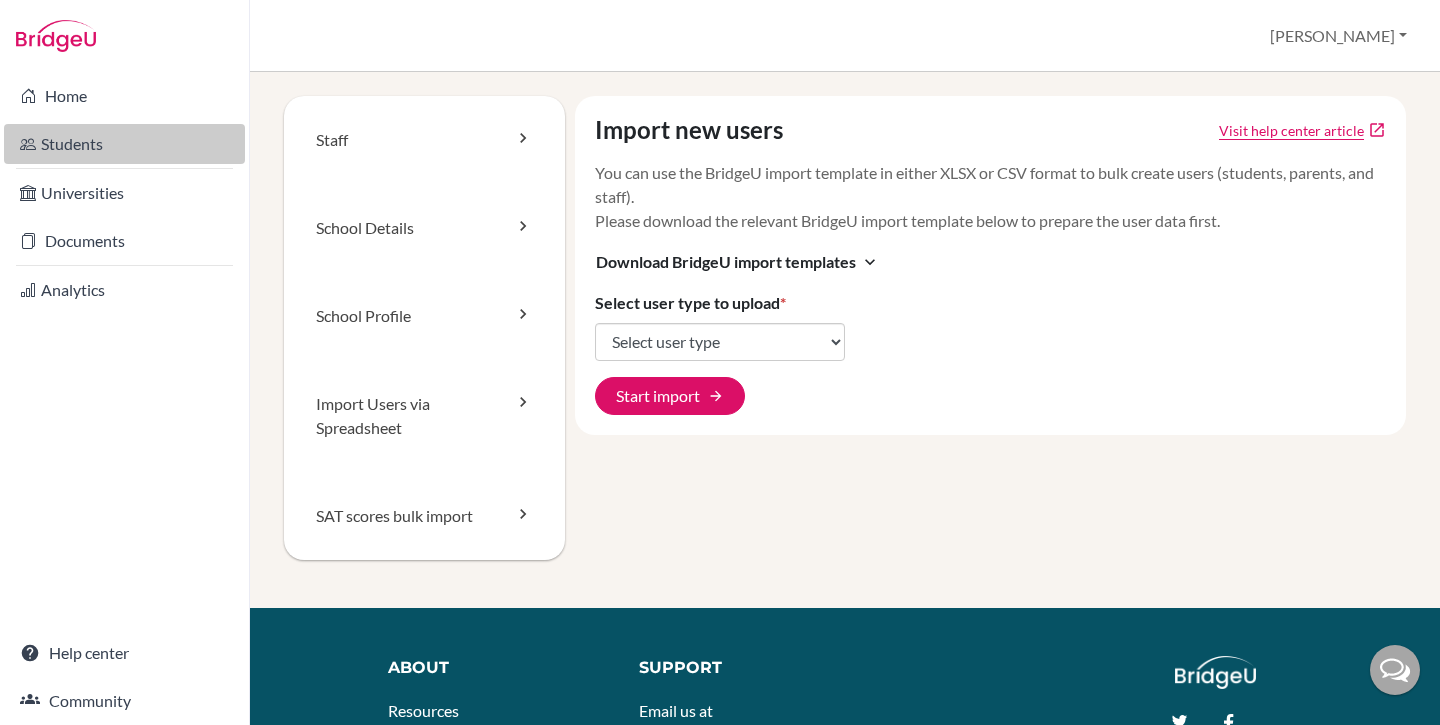 click on "Students" at bounding box center (124, 144) 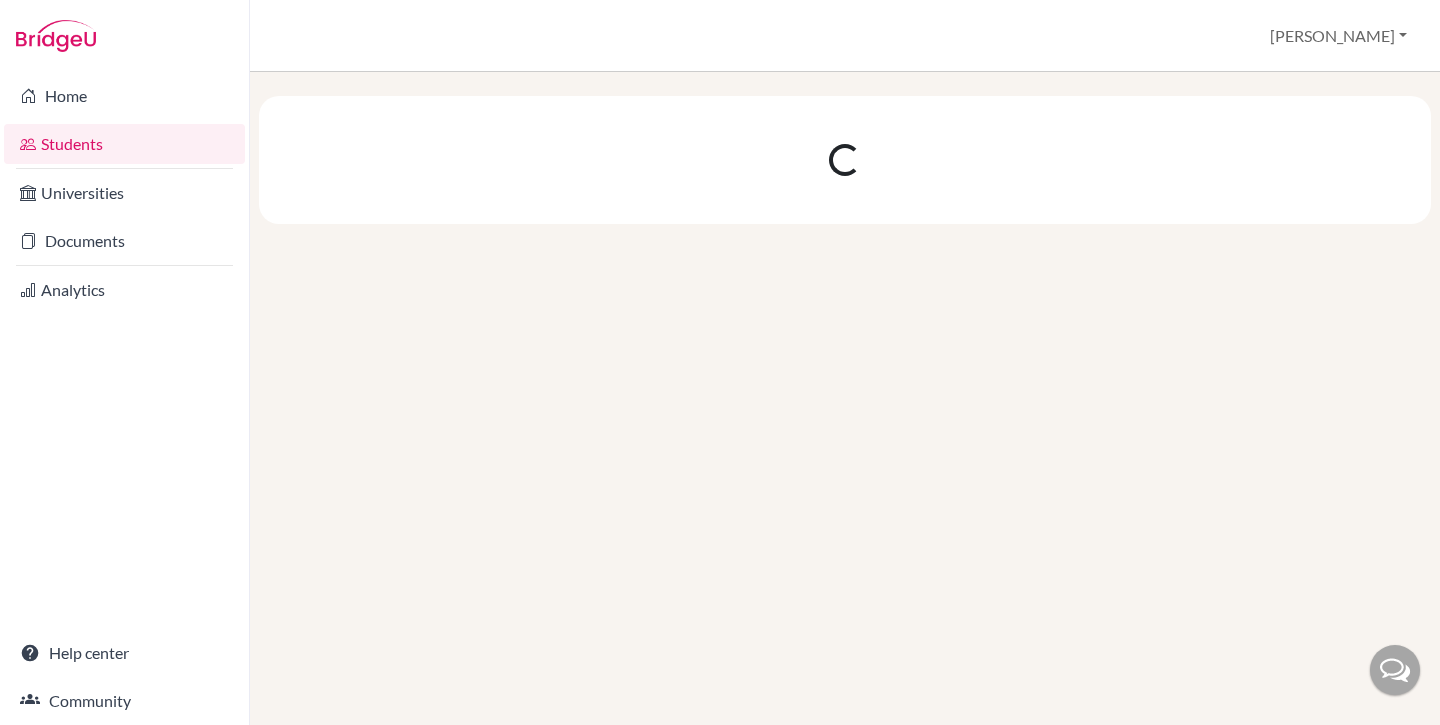 scroll, scrollTop: 0, scrollLeft: 0, axis: both 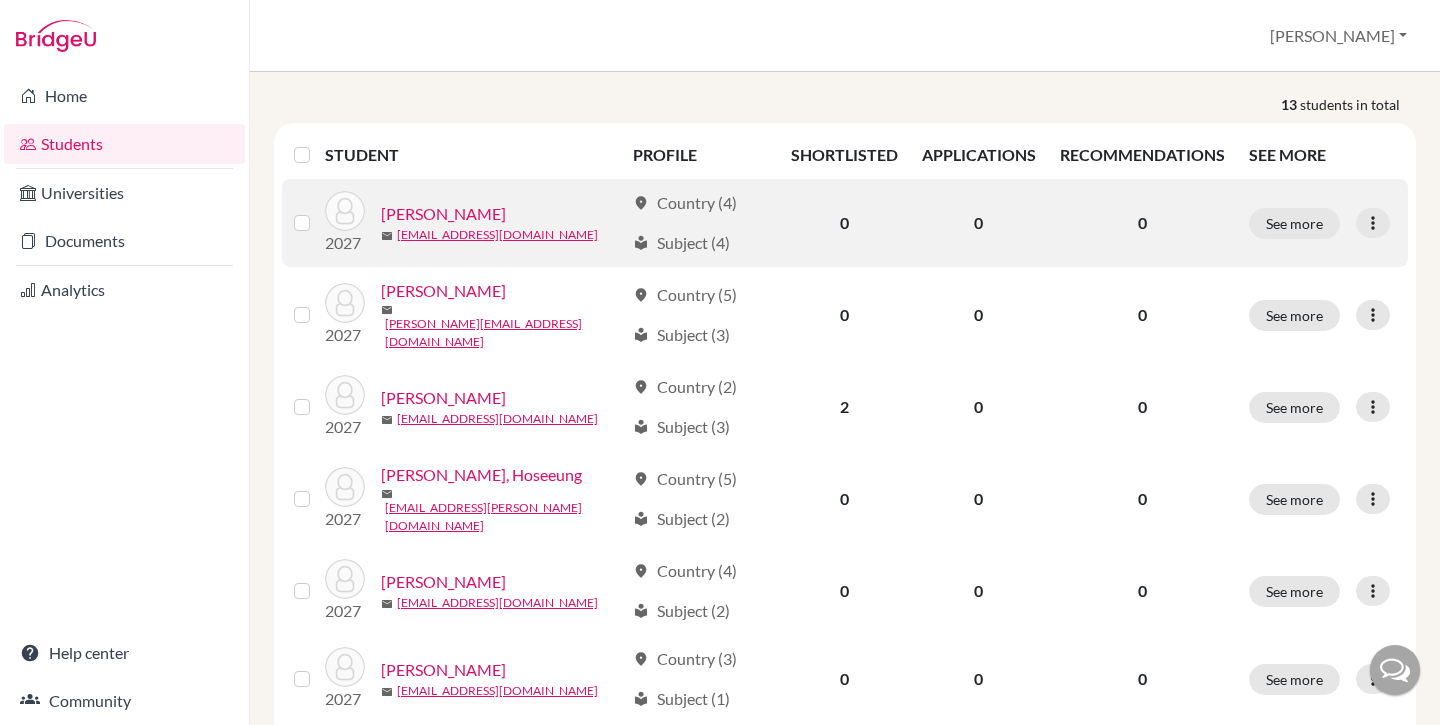 click on "[PERSON_NAME]" at bounding box center [443, 214] 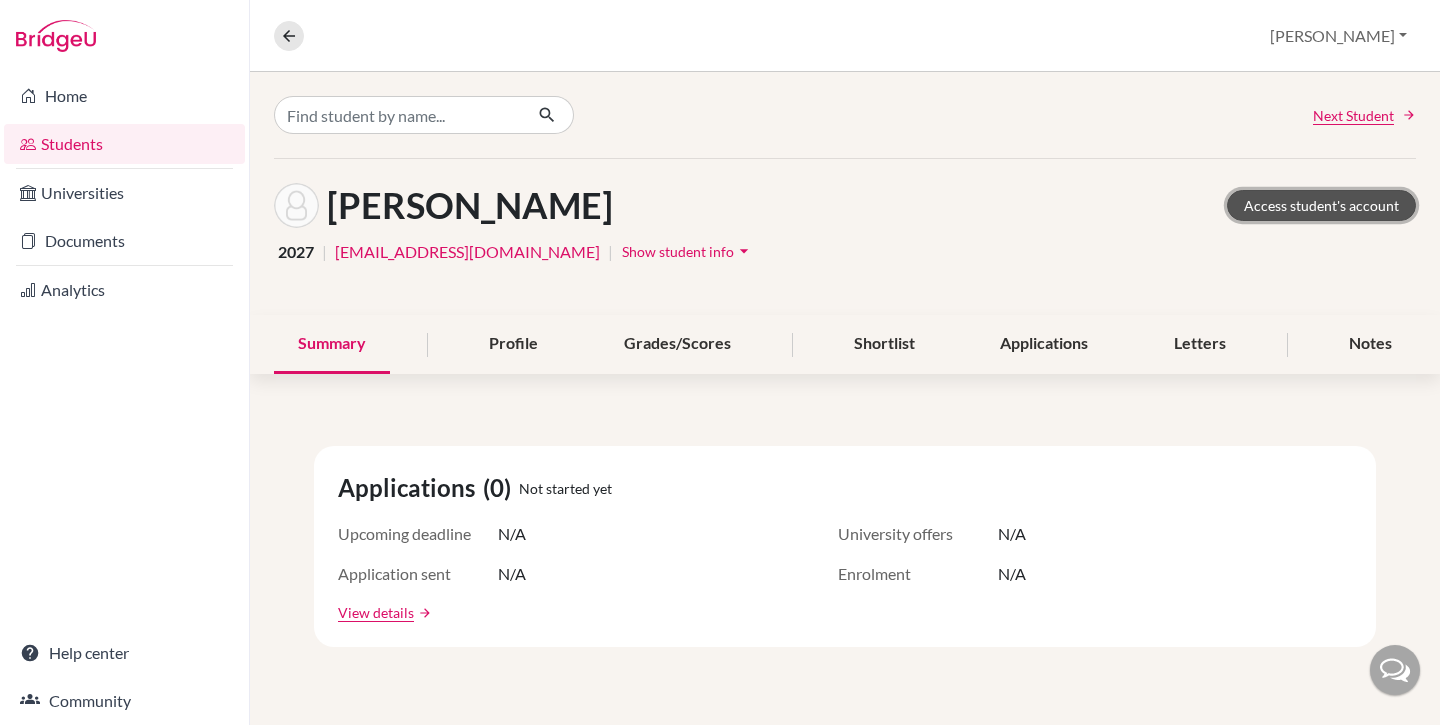 click on "Access student's account" at bounding box center (1321, 205) 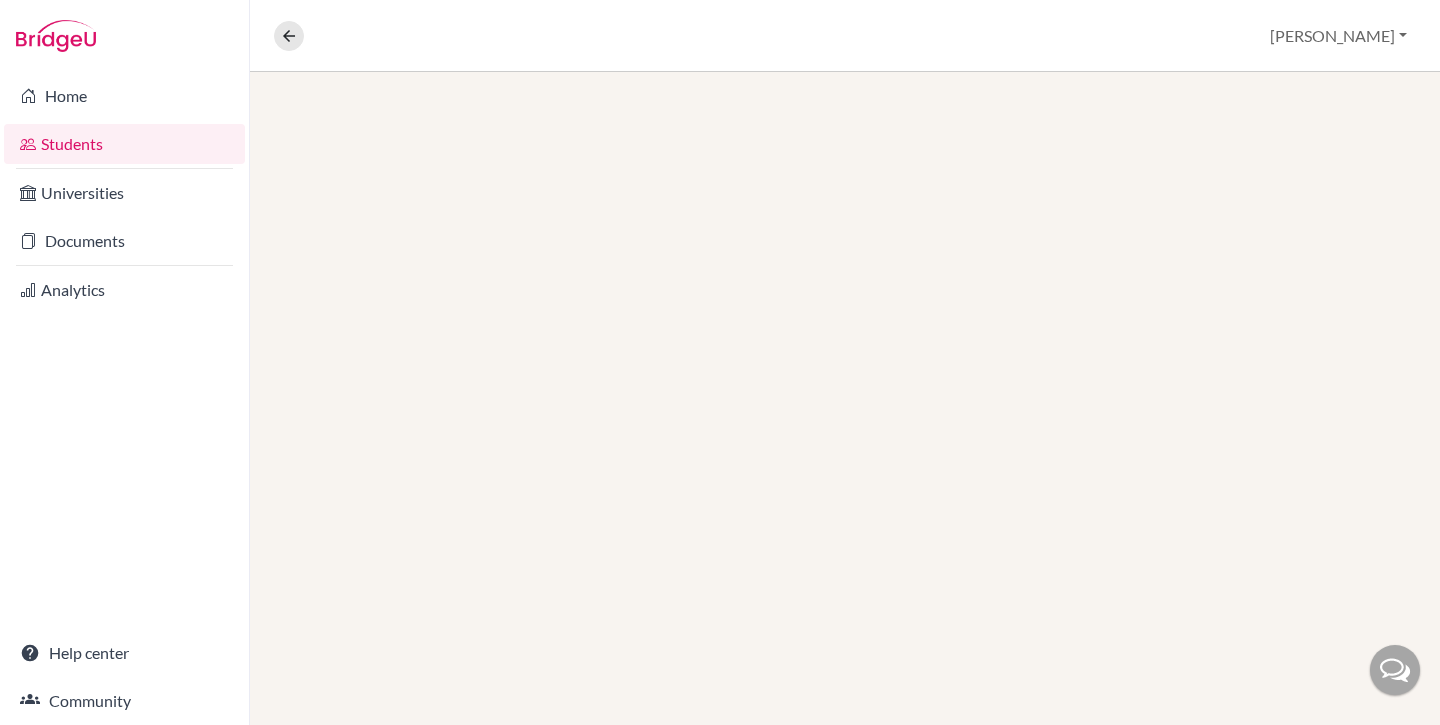 scroll, scrollTop: 0, scrollLeft: 0, axis: both 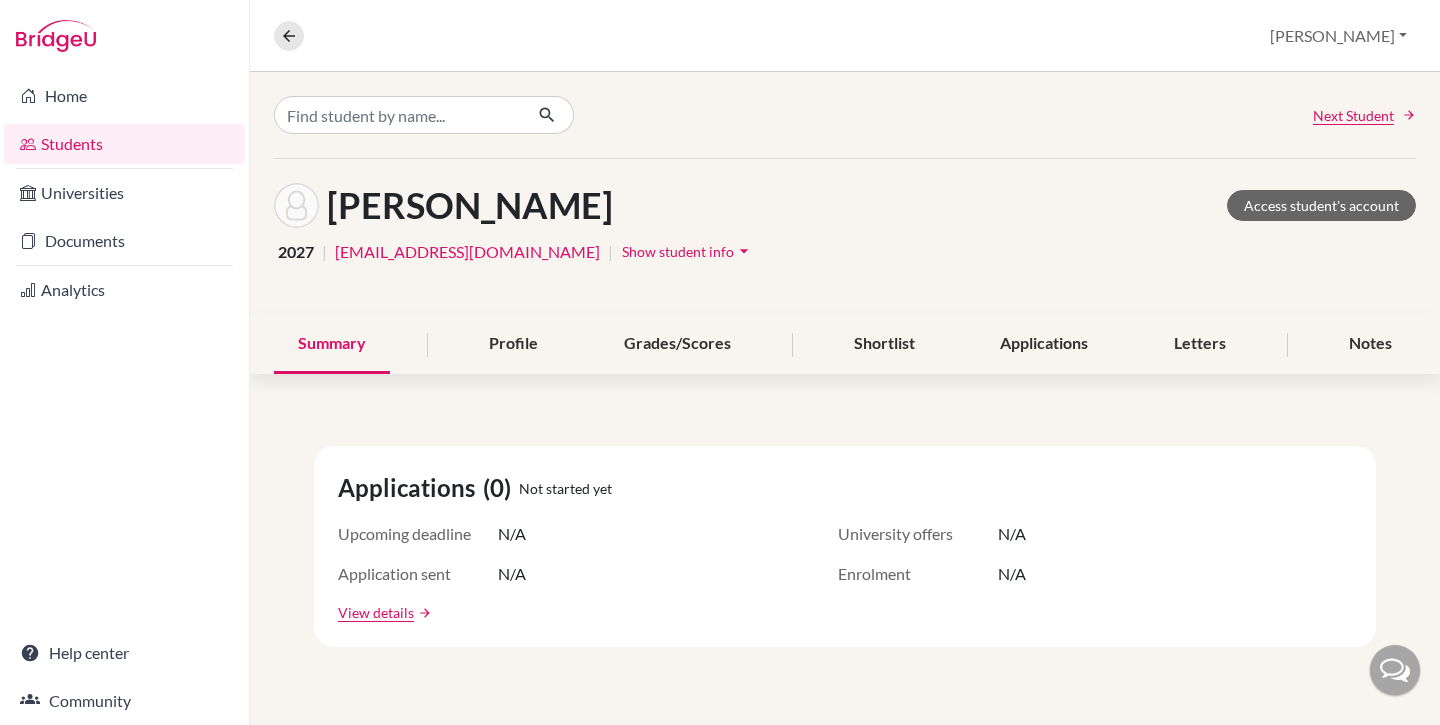 click on "Students" at bounding box center [124, 144] 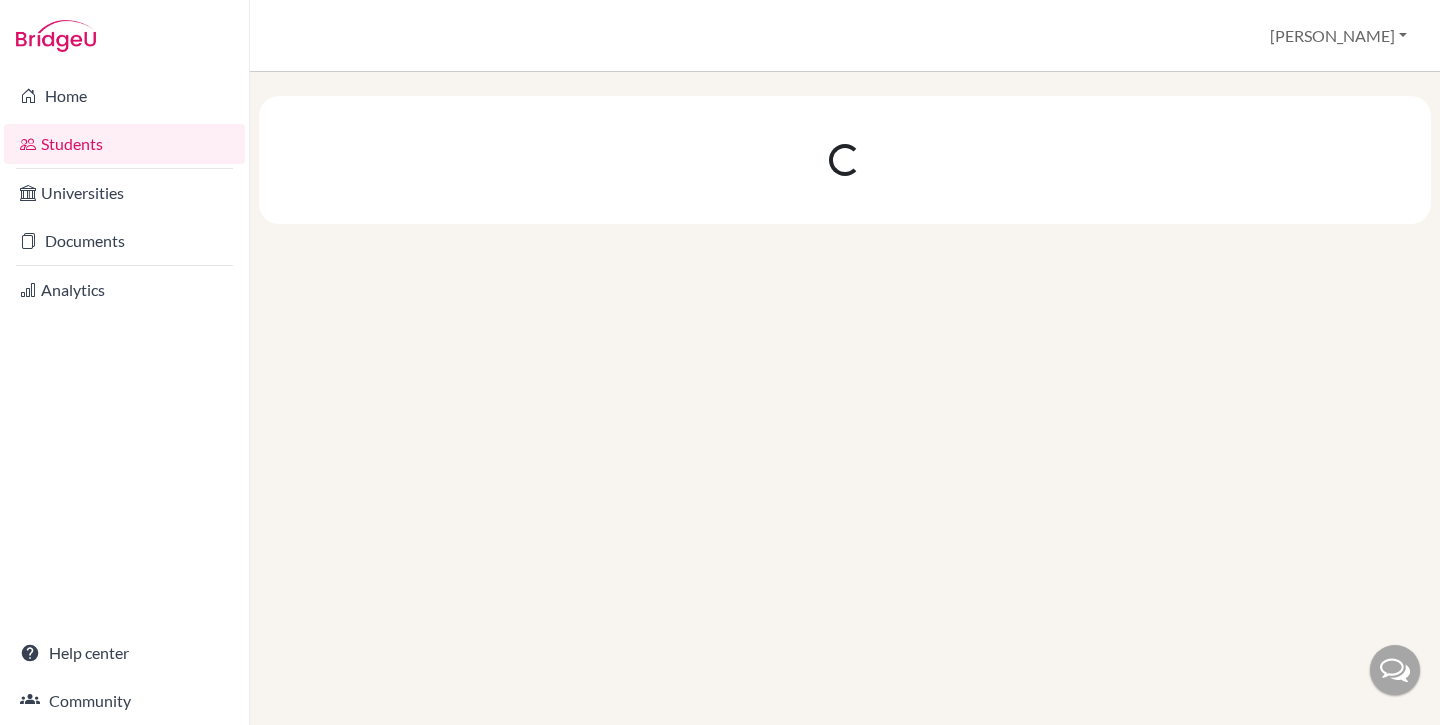 scroll, scrollTop: 0, scrollLeft: 0, axis: both 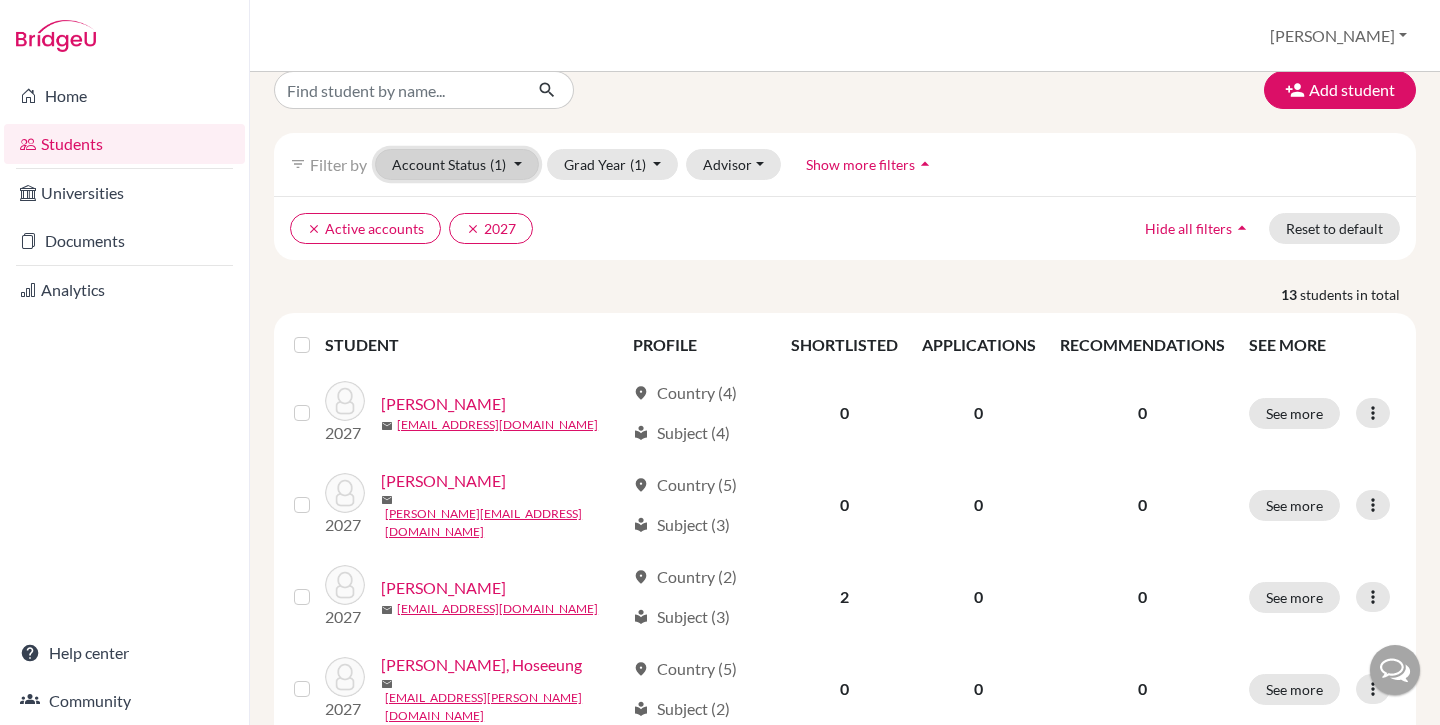 click on "(1)" at bounding box center (498, 164) 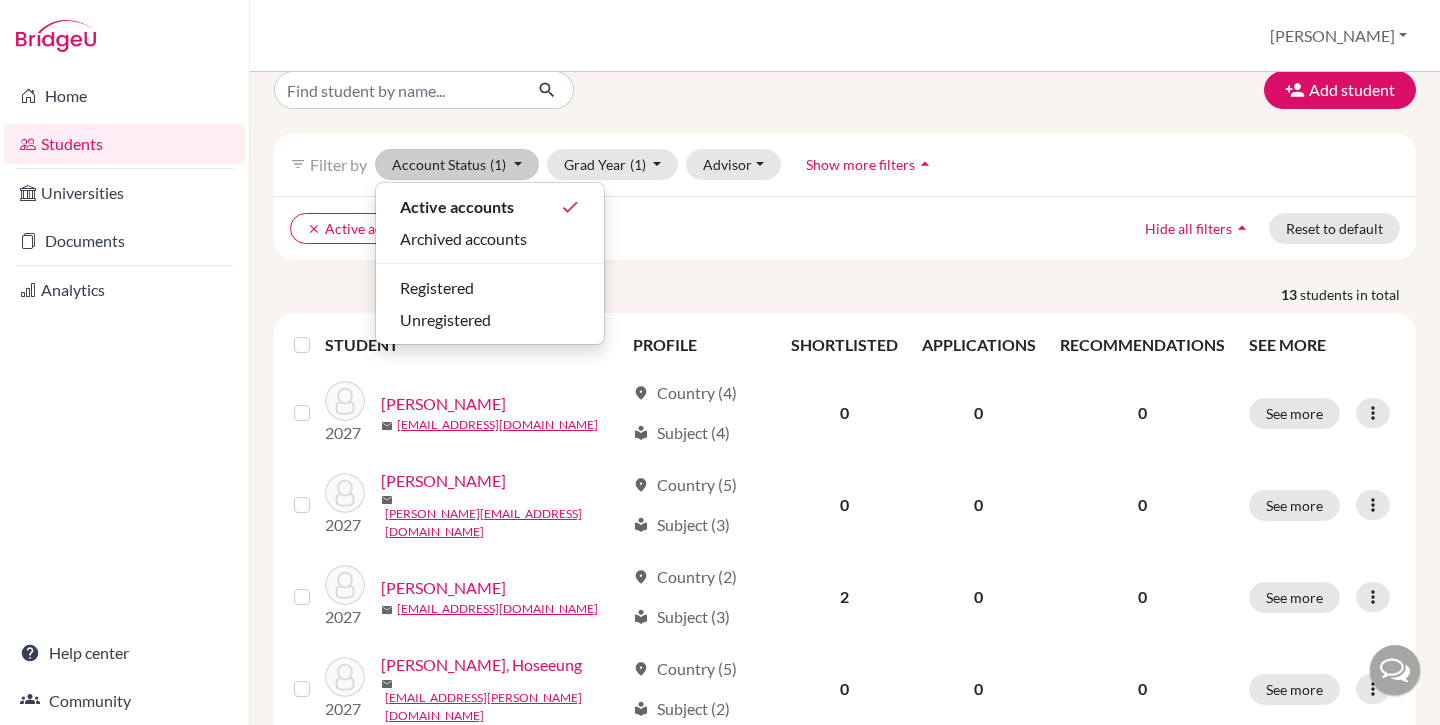 click on "13  students in total" at bounding box center [845, 294] 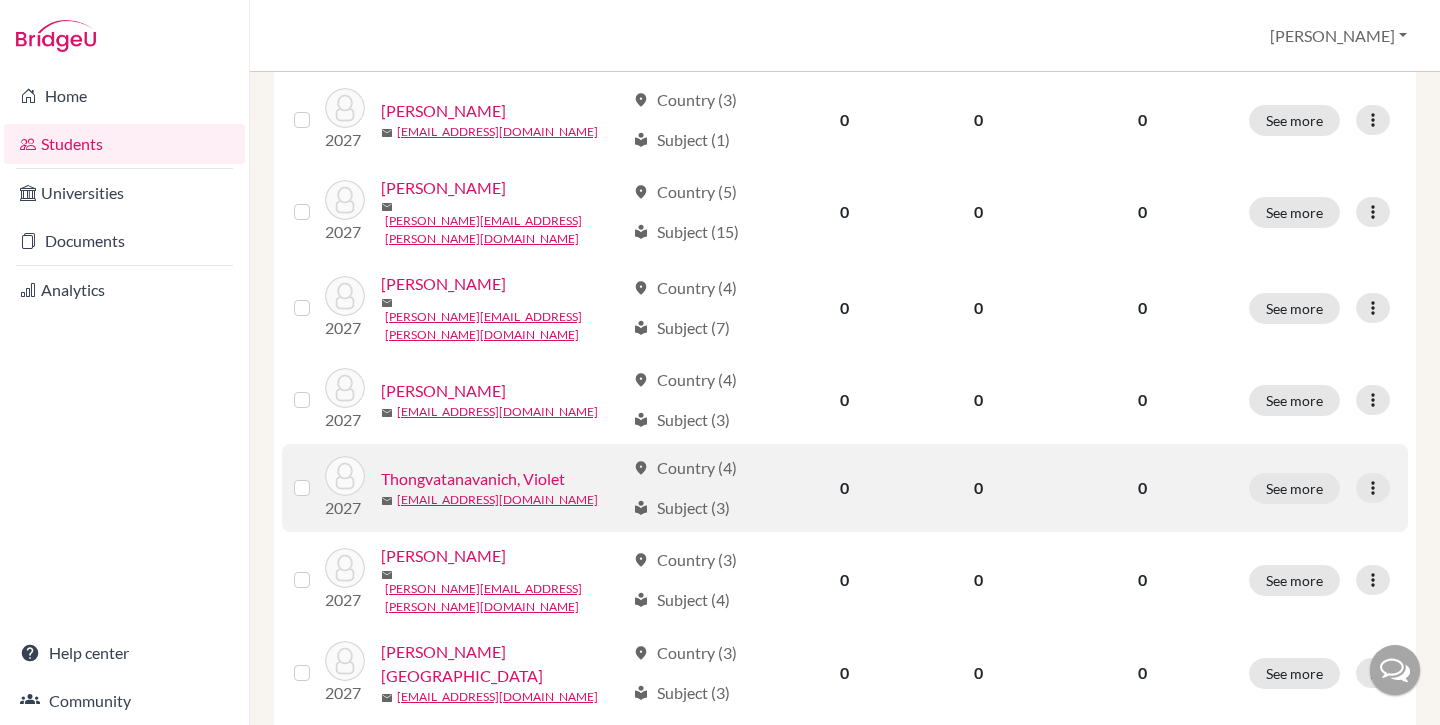 scroll, scrollTop: 775, scrollLeft: 0, axis: vertical 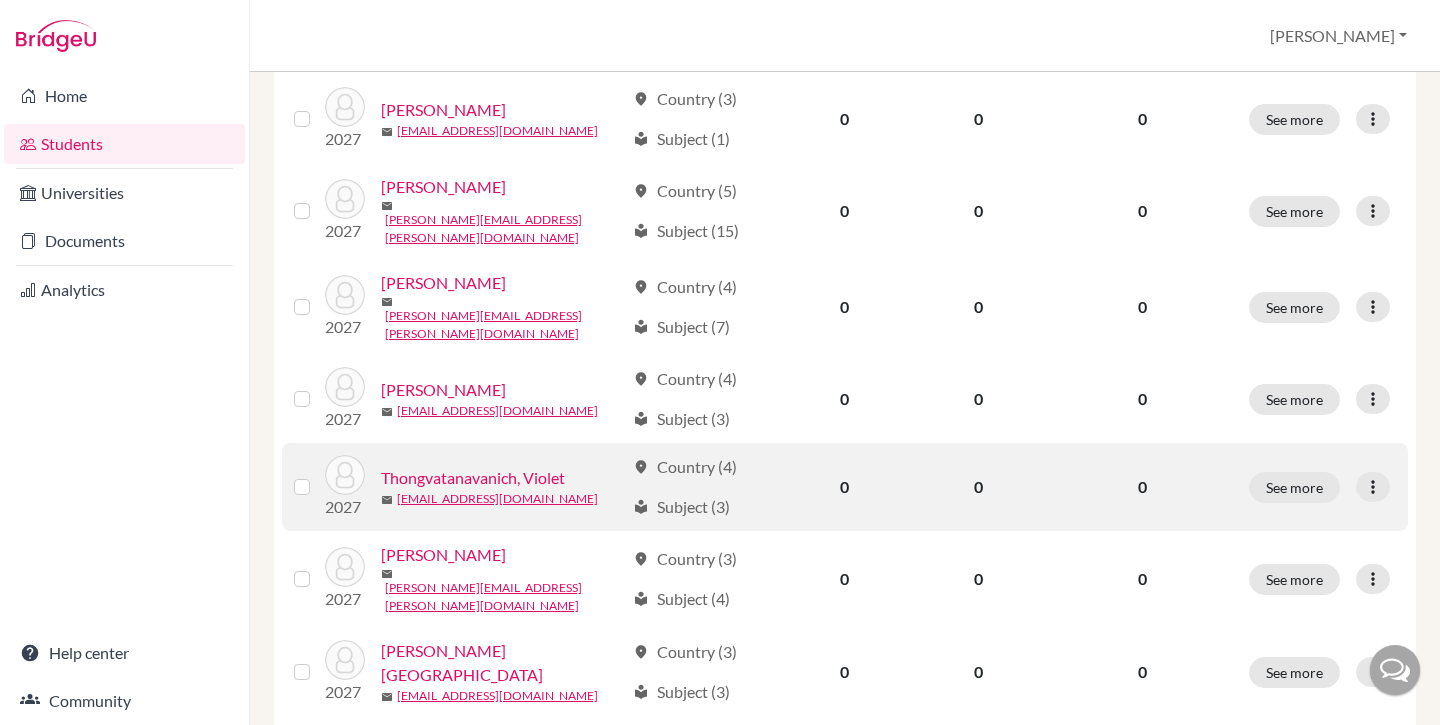 click at bounding box center [318, 475] 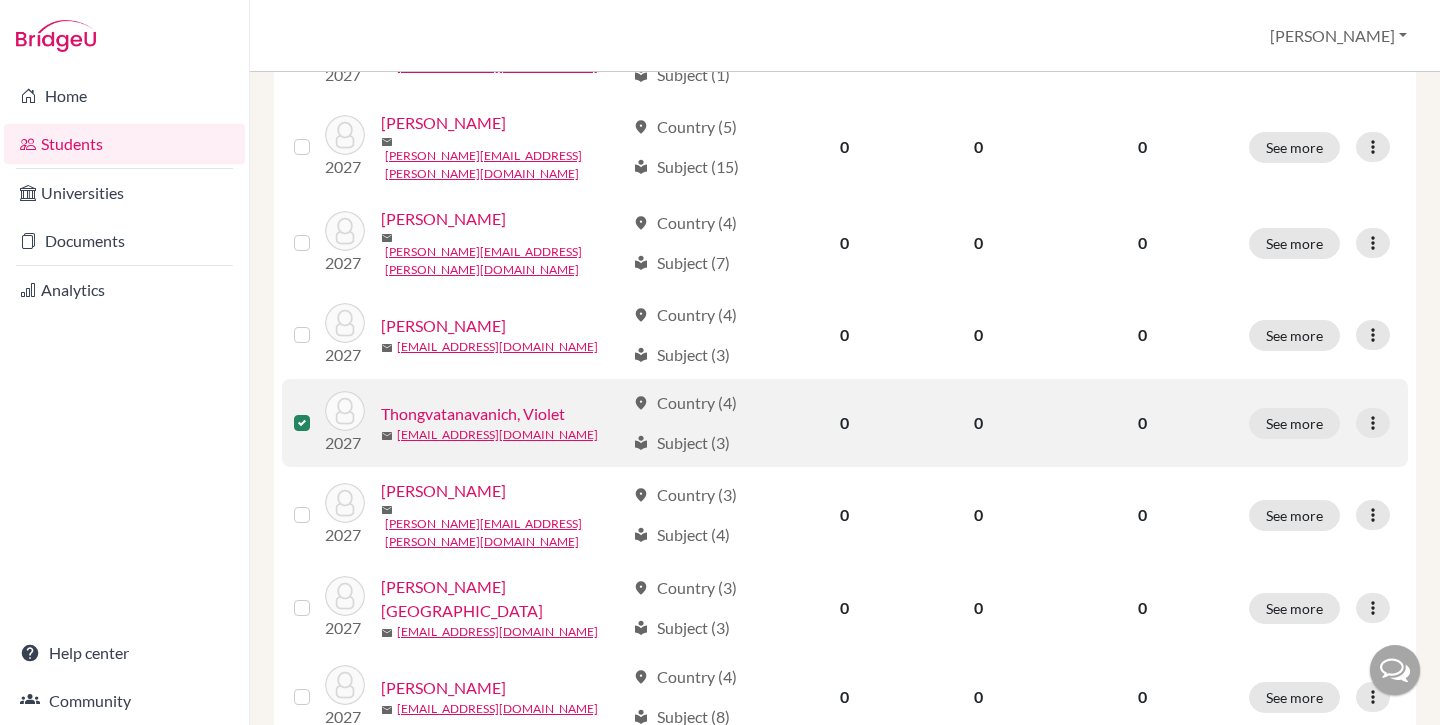 scroll, scrollTop: 933, scrollLeft: 0, axis: vertical 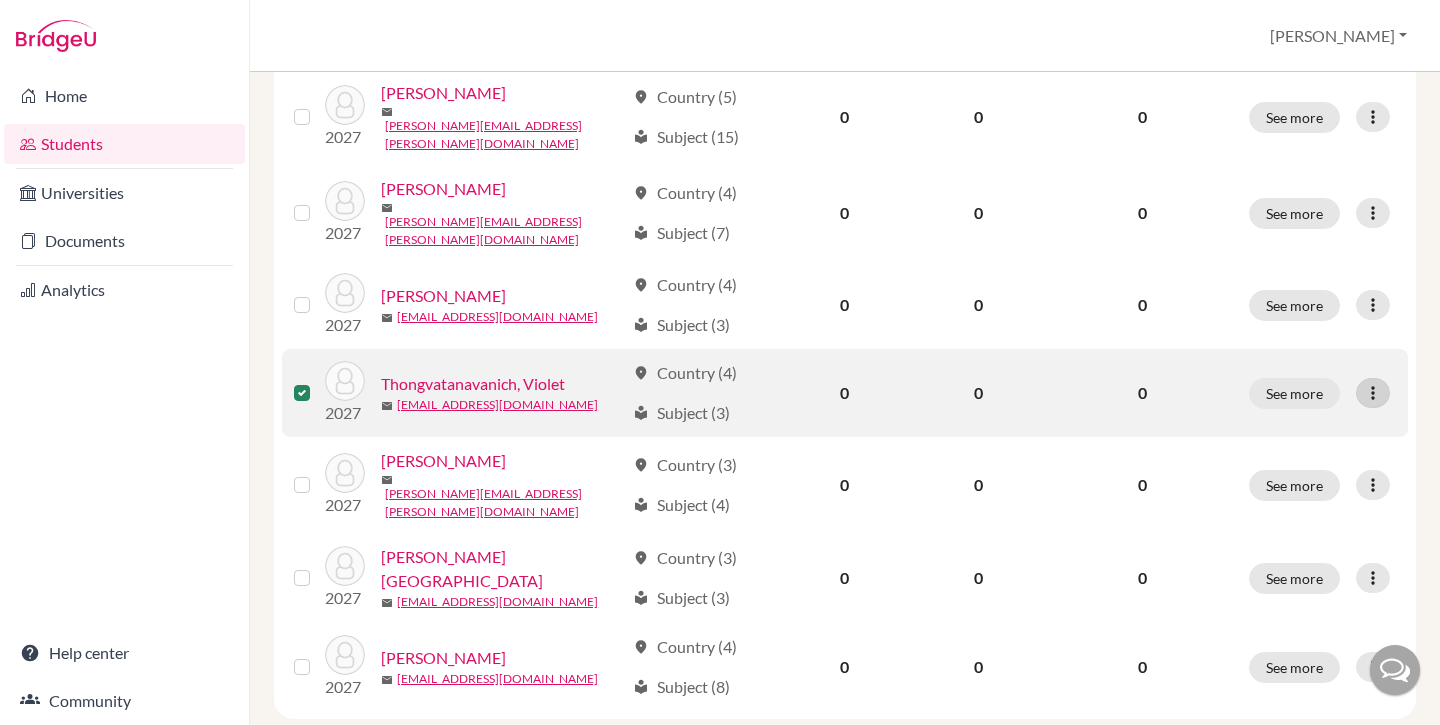 click at bounding box center (1373, 393) 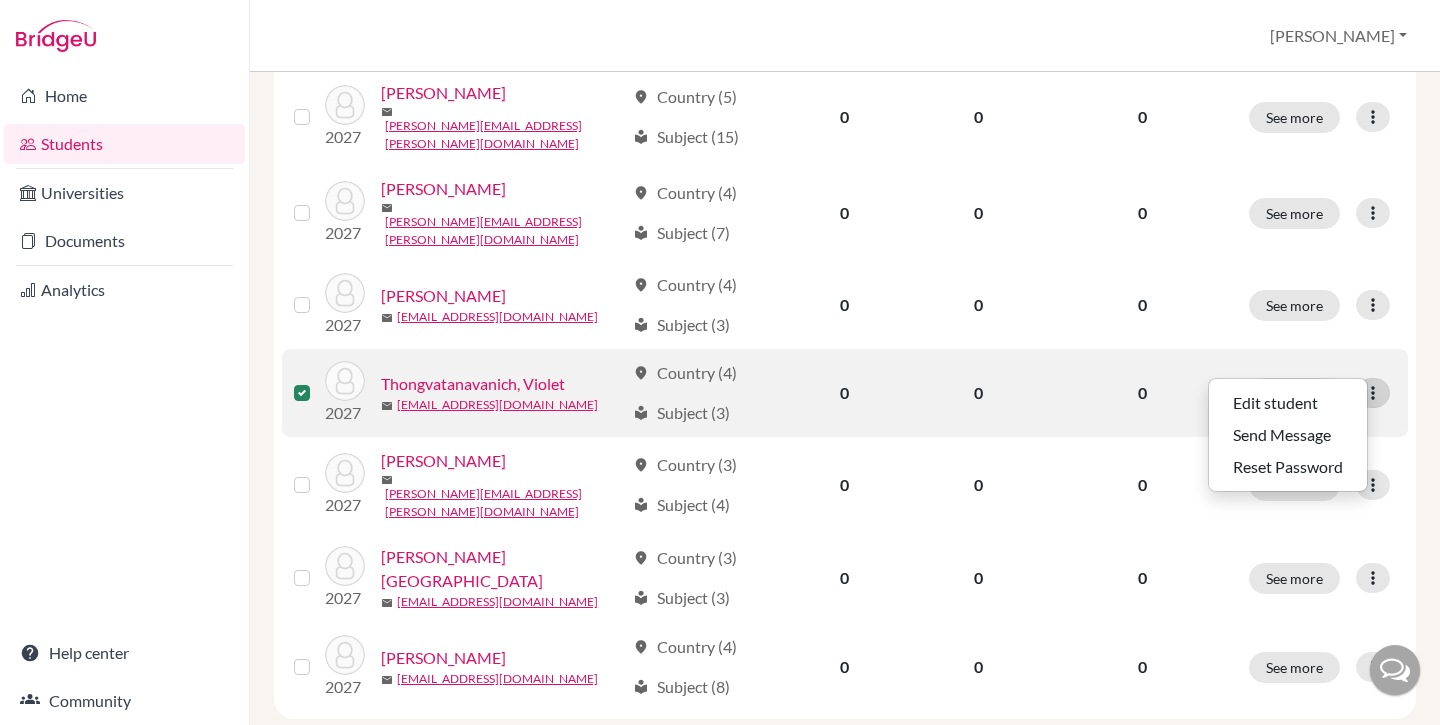 click at bounding box center [1373, 393] 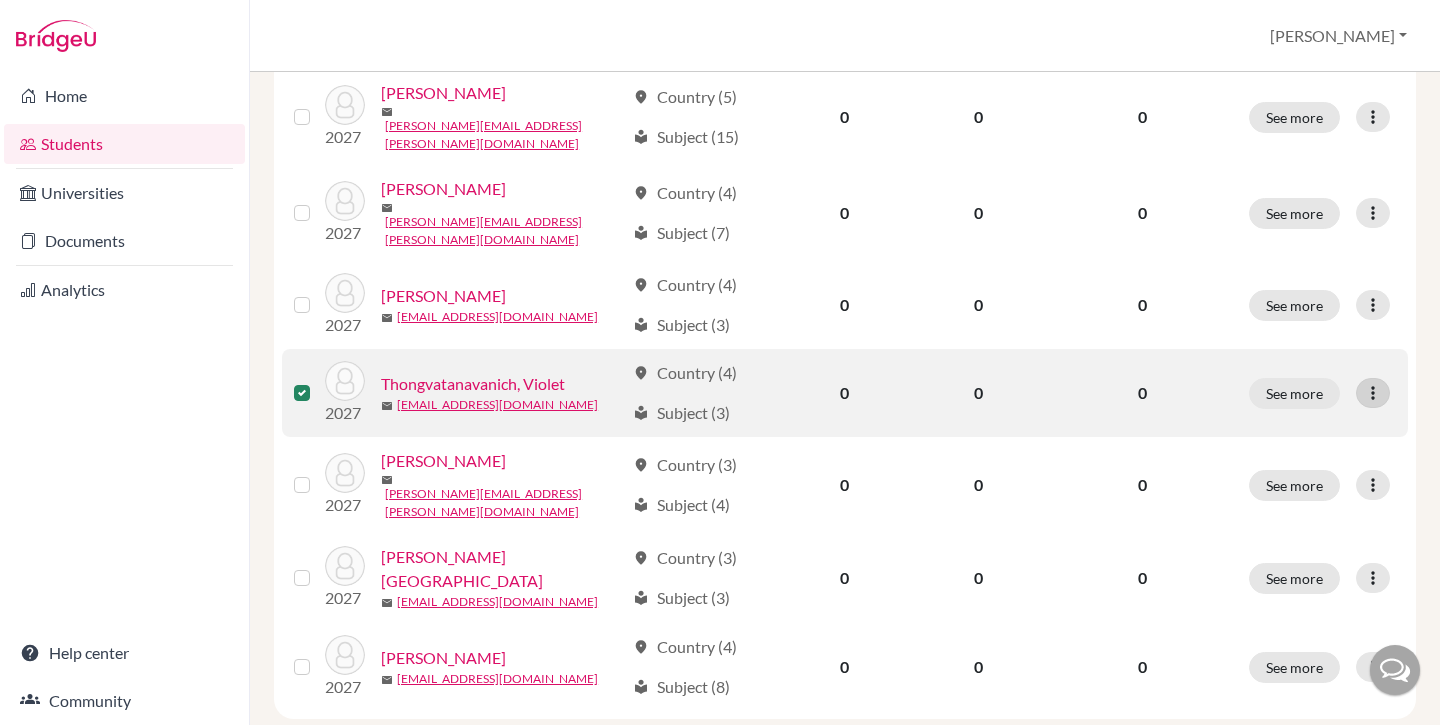 click at bounding box center (1373, 393) 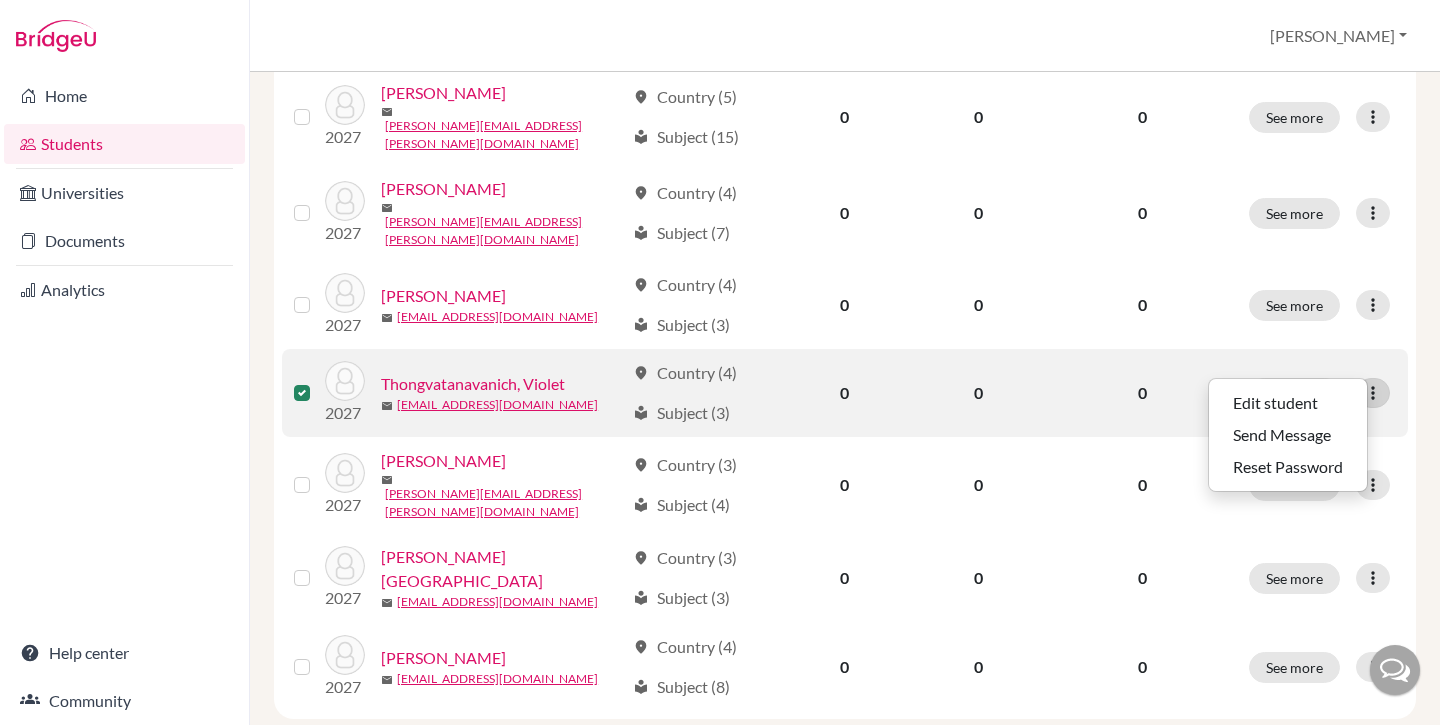 click at bounding box center [1373, 393] 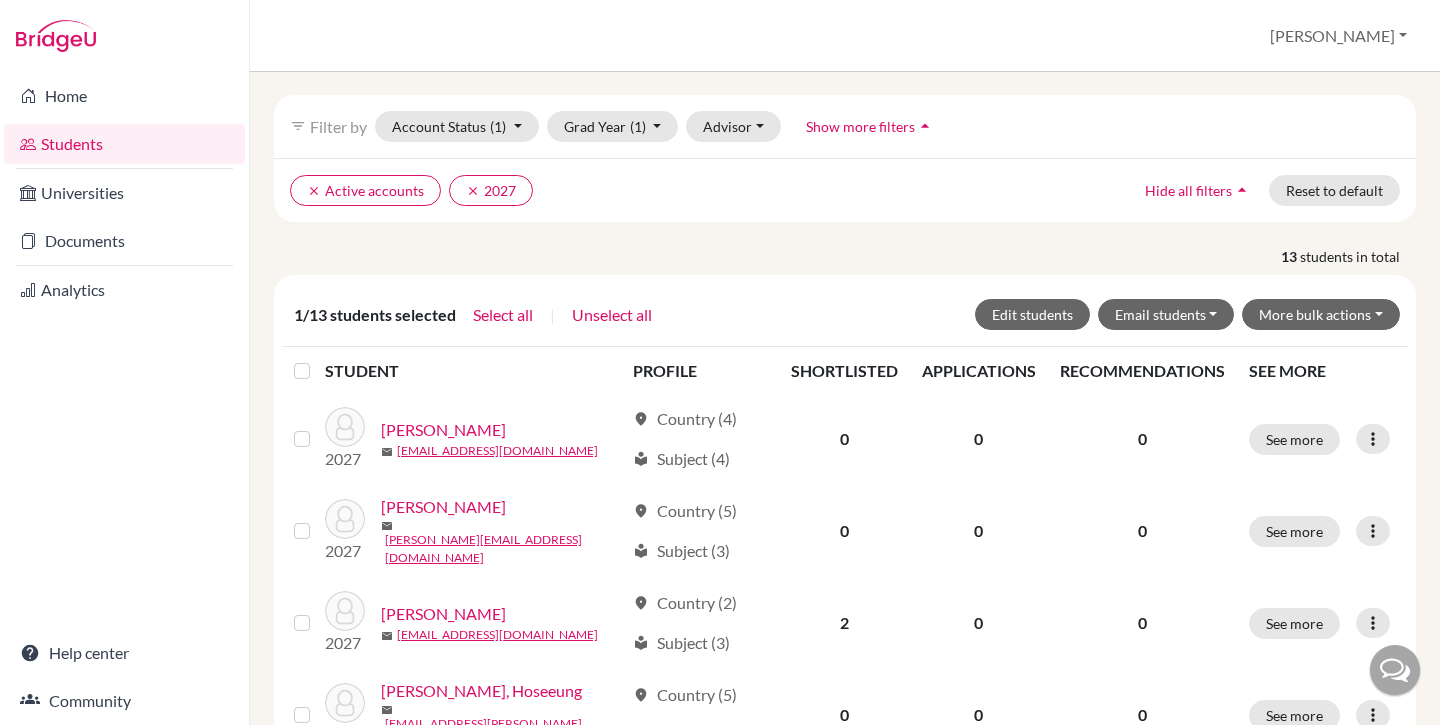scroll, scrollTop: 0, scrollLeft: 0, axis: both 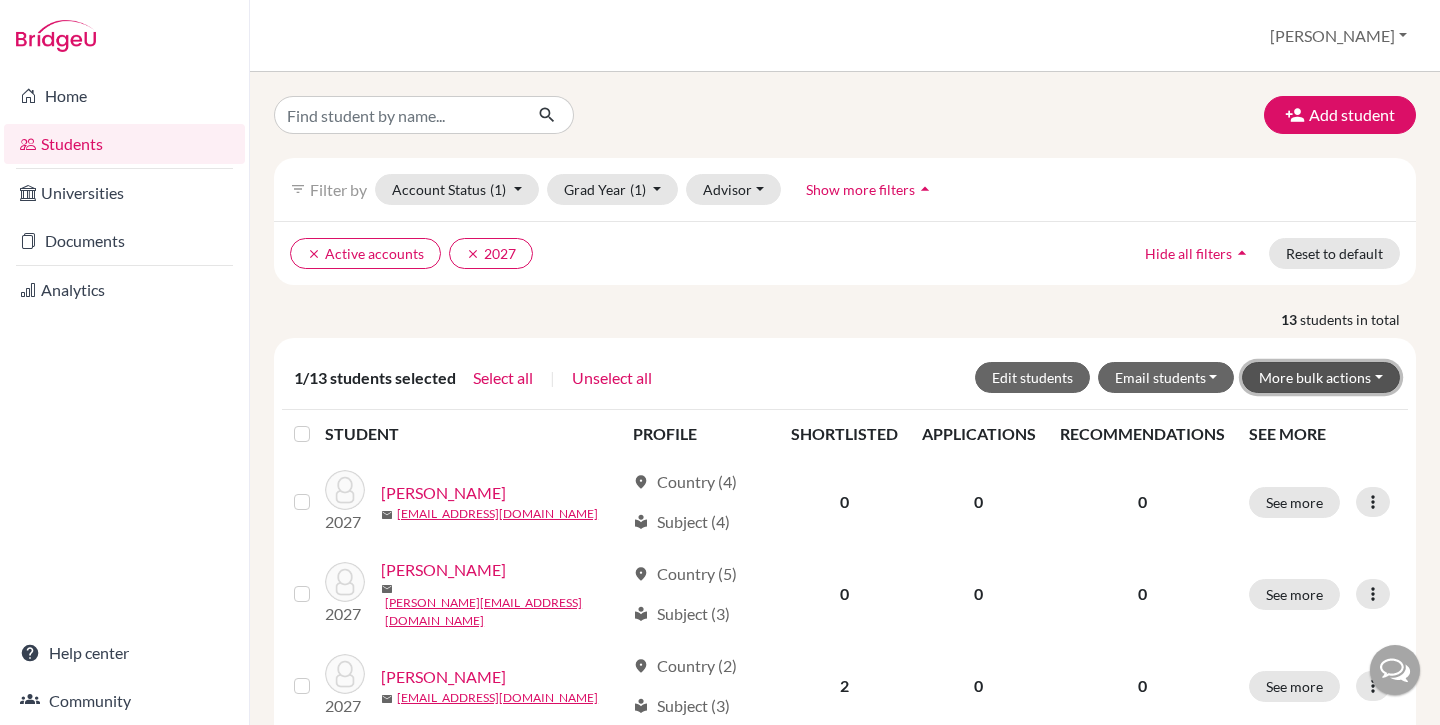 click on "More bulk actions" at bounding box center [1321, 377] 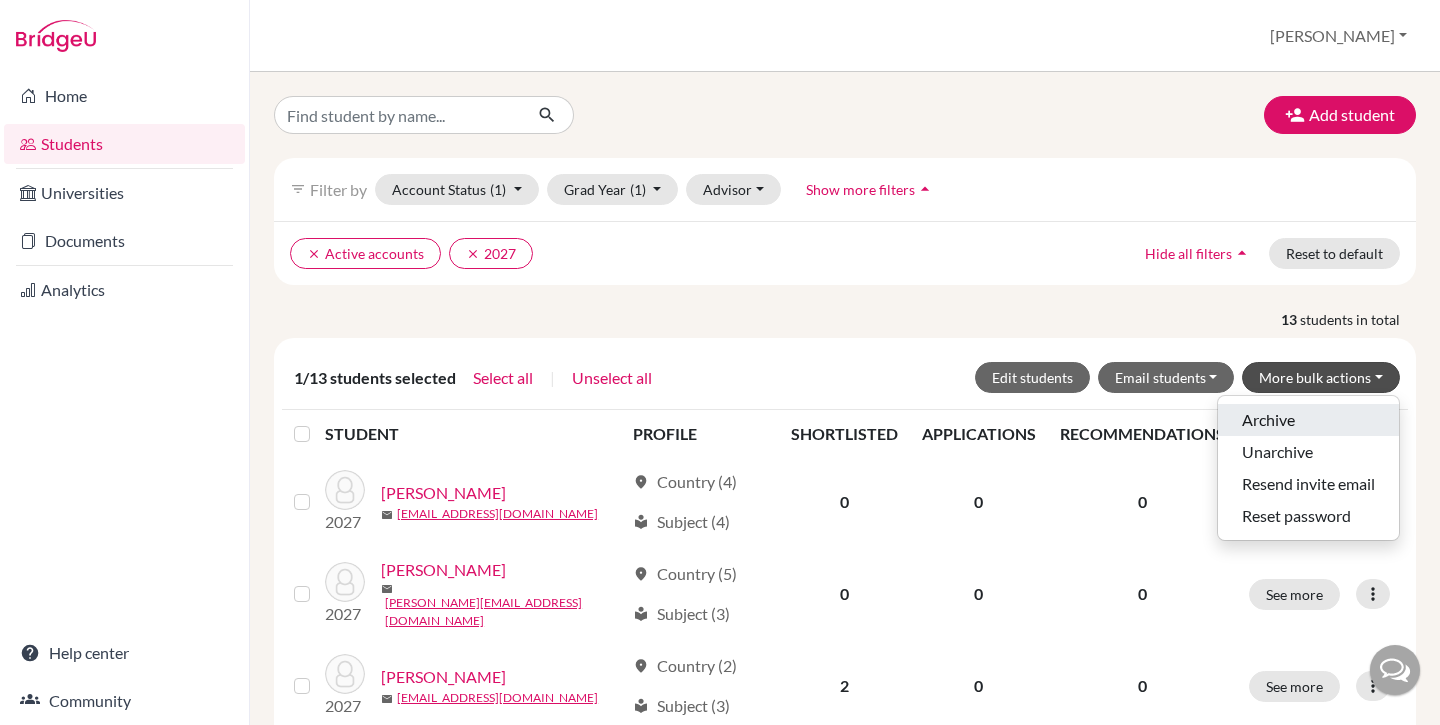 click on "Archive" at bounding box center (1308, 420) 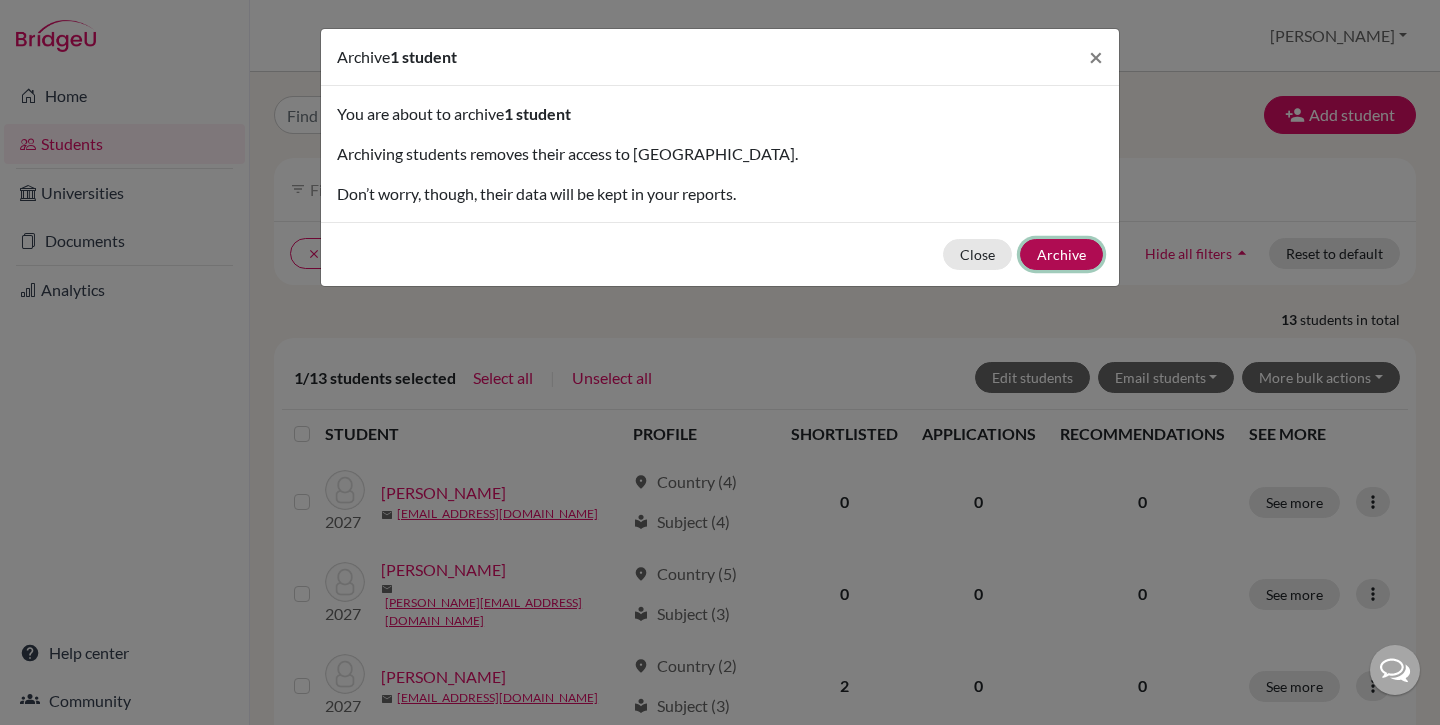 click on "Archive" at bounding box center (1061, 254) 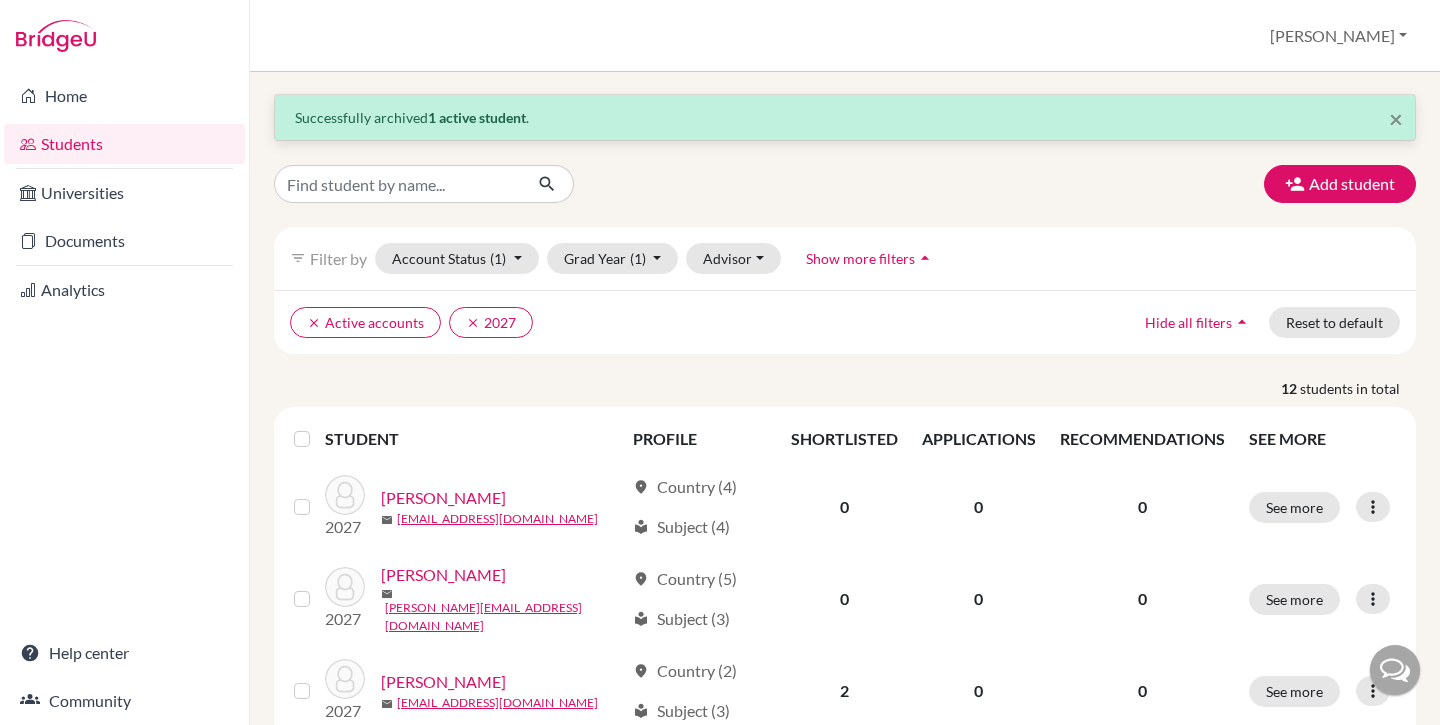 scroll, scrollTop: 0, scrollLeft: 0, axis: both 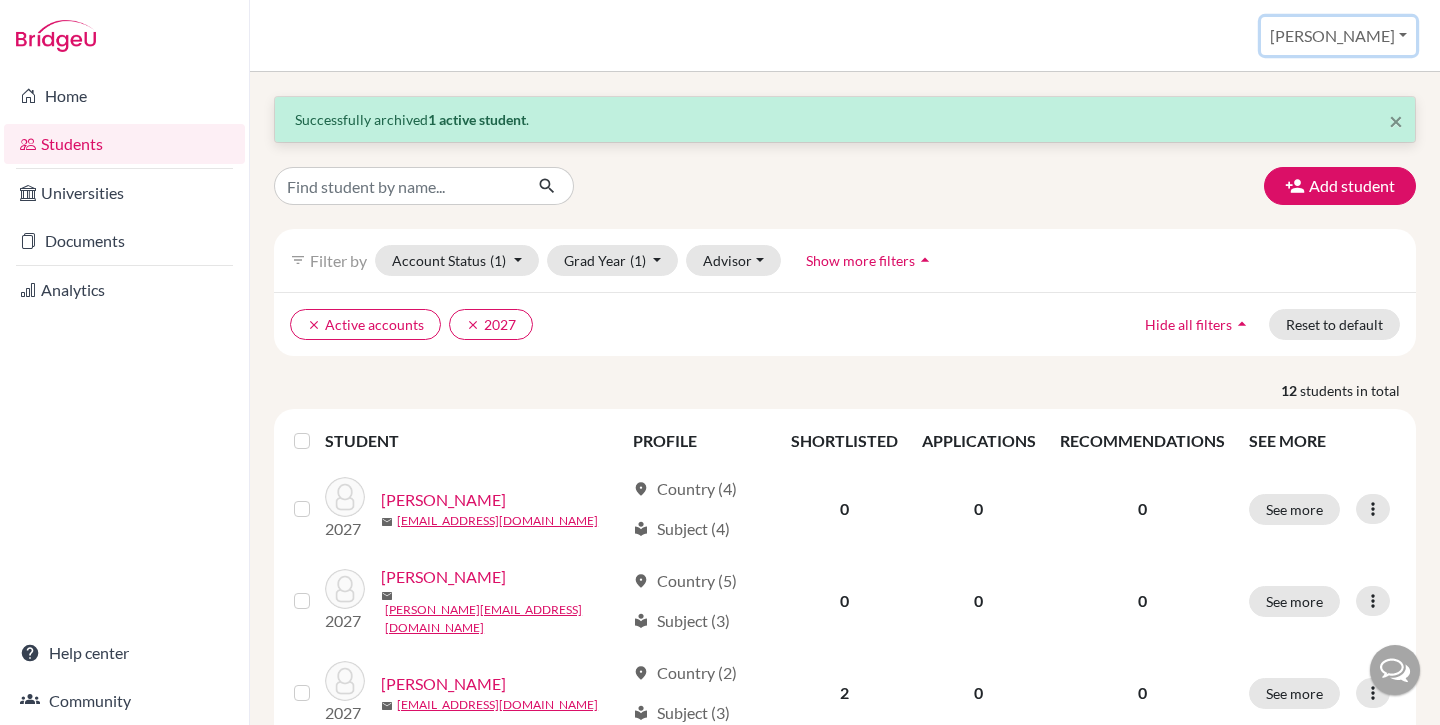 click on "[PERSON_NAME]" at bounding box center [1338, 36] 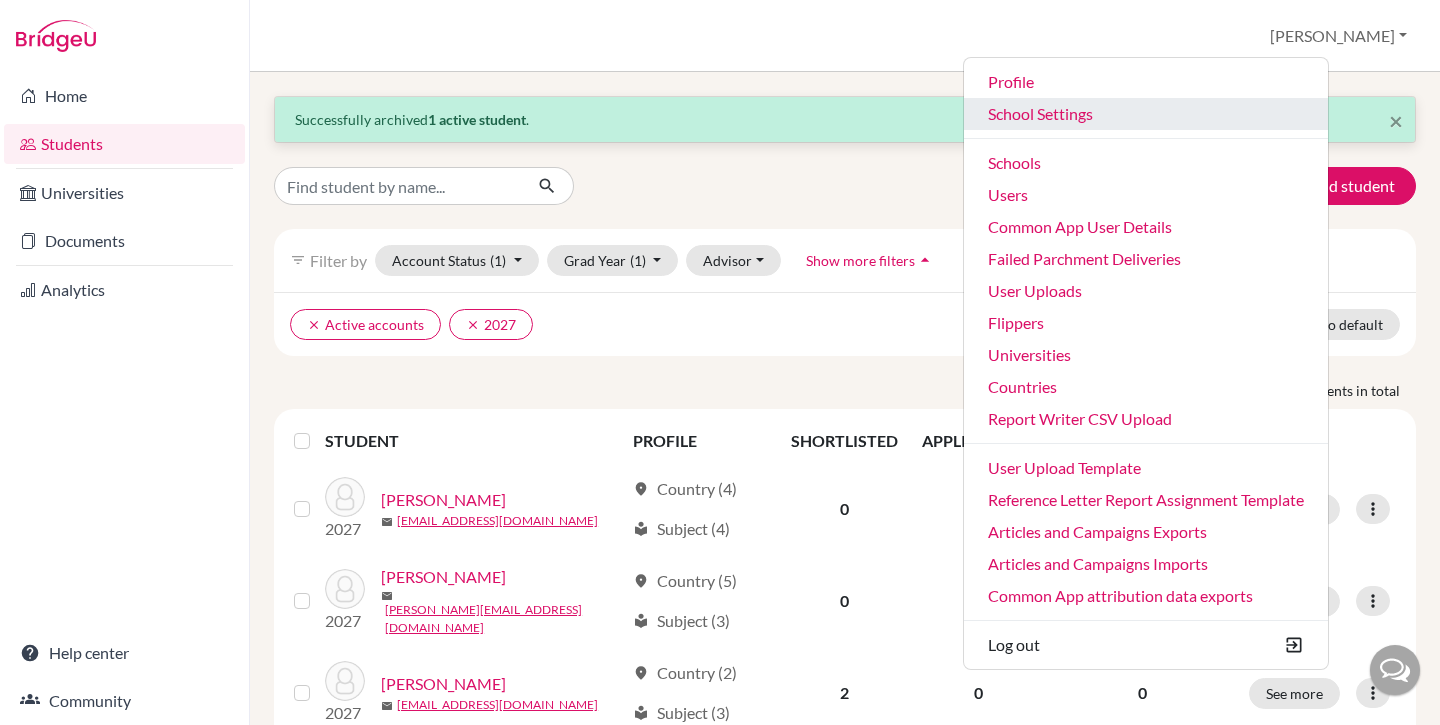 click on "School Settings" at bounding box center (1146, 114) 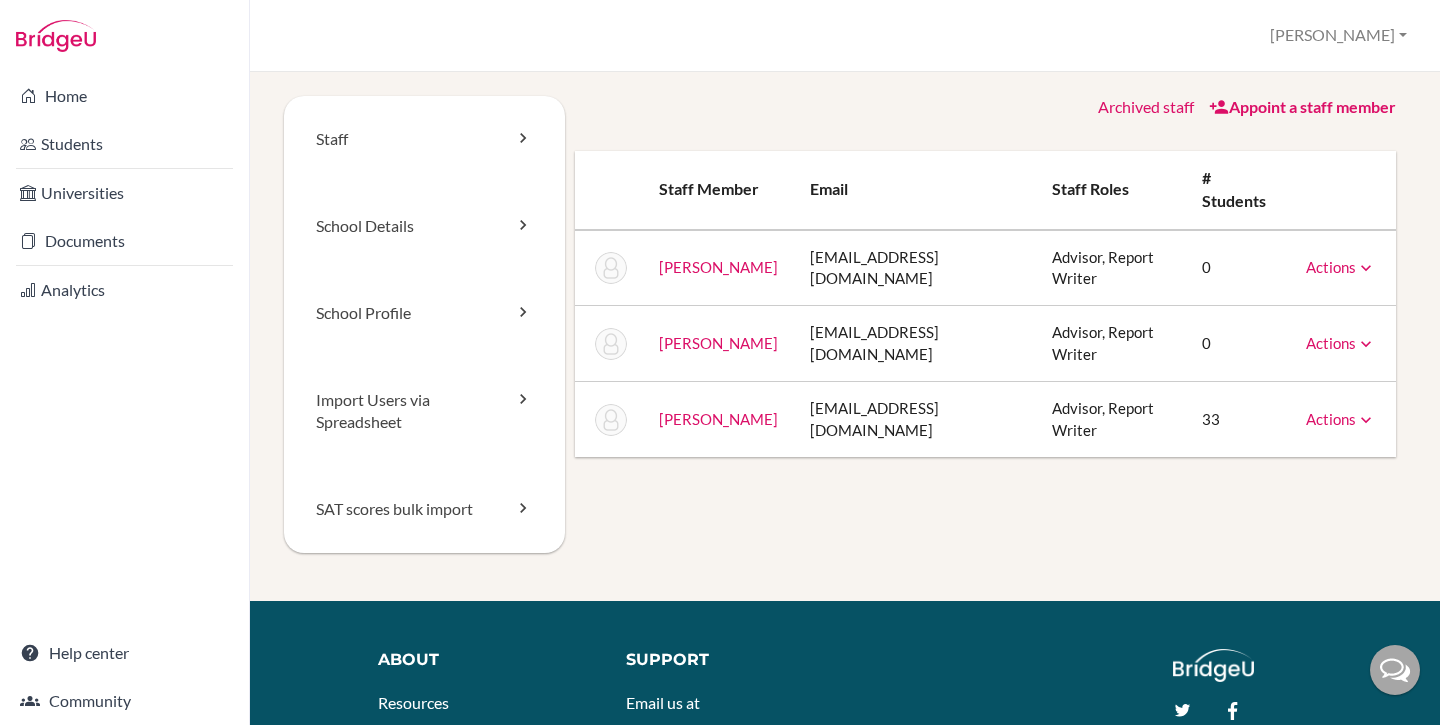 scroll, scrollTop: 0, scrollLeft: 0, axis: both 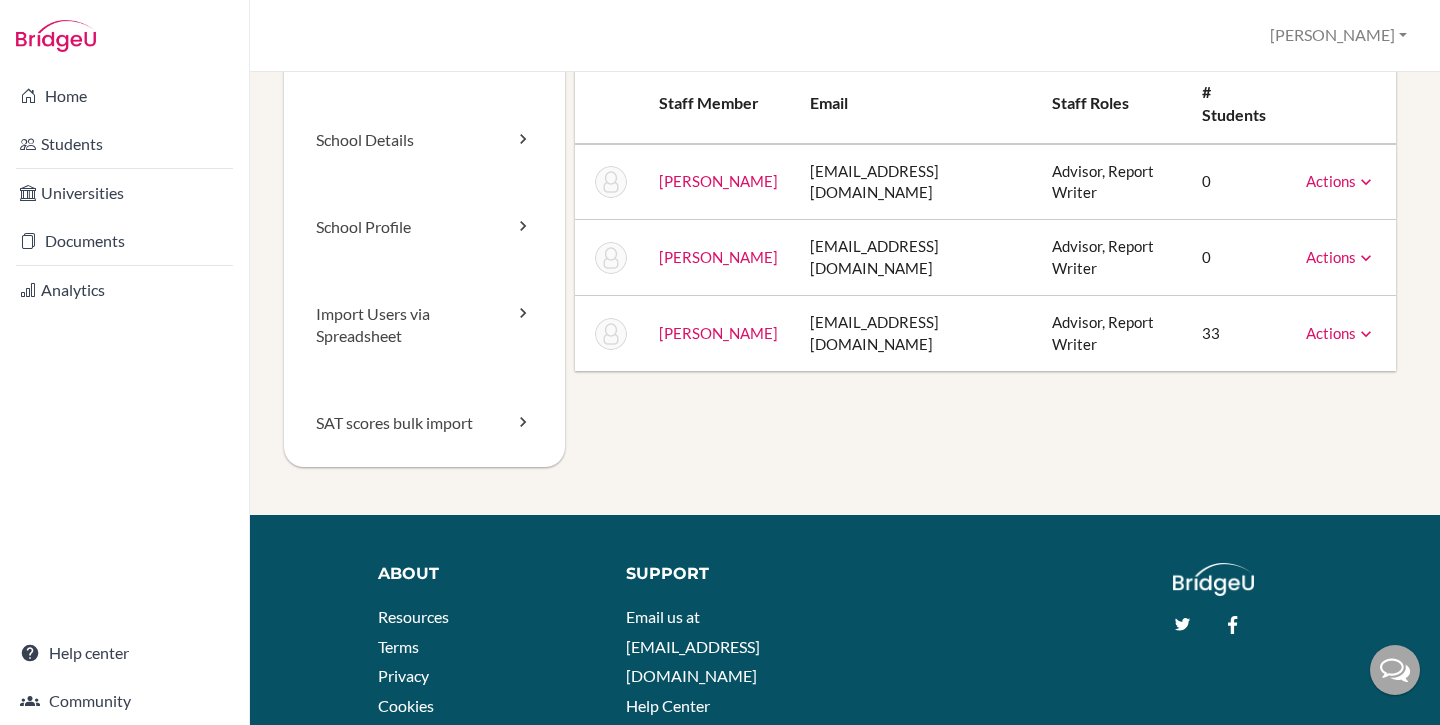 click on "Actions" at bounding box center [1341, 181] 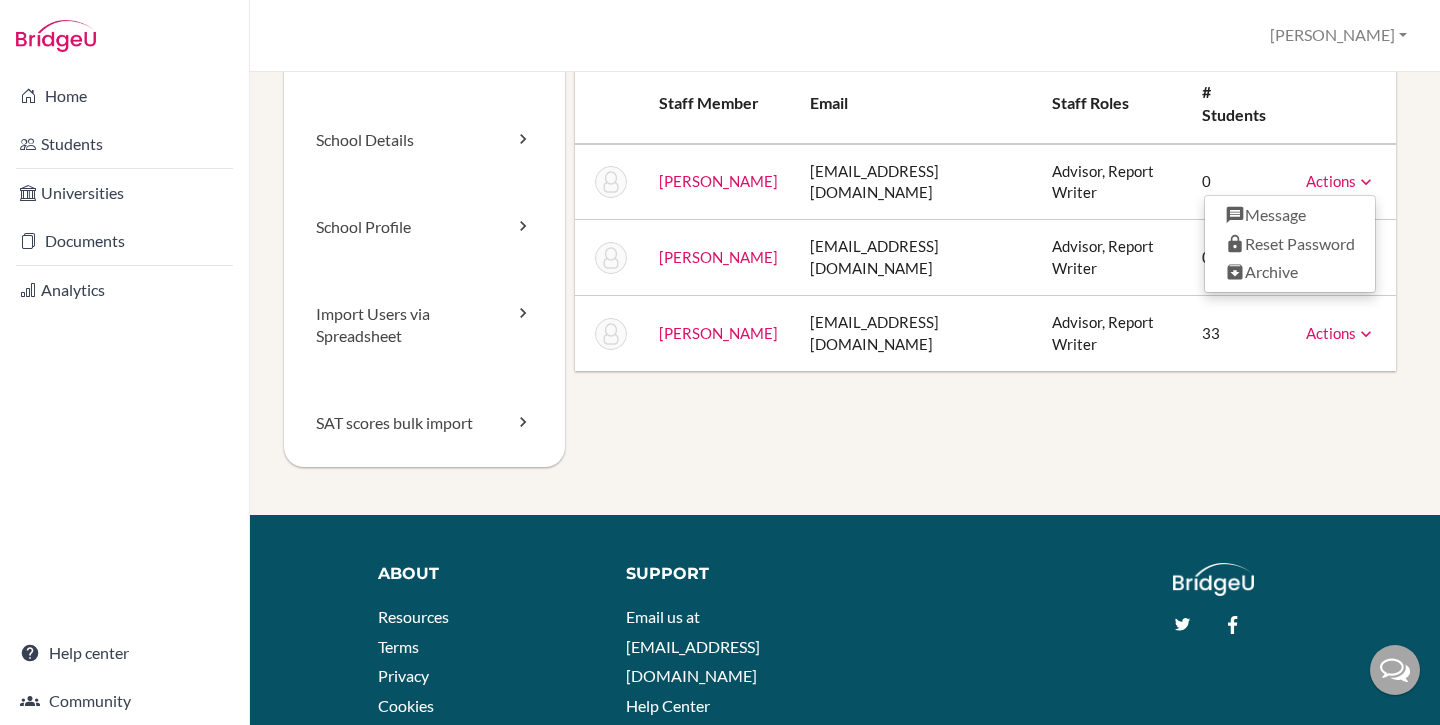 click on "Staff
School Details
School Profile
Import Users via Spreadsheet
SAT scores bulk import
Archived staff
Appoint a staff member
Staff member
Email
Staff roles
# students
Jacob, Sharu
sharu.jacob@sanctamaria.co.in
Advisor, Report Writer
0
Actions
Message
Reset Password
Archive
Okechukwu, Francis
francisxy33@gmail.com
Advisor, Report Writer
0
Actions
Message
Reset Password
Archive
Singh, Komal
college.counsellor@sanctamaria.co.in
Advisor, Report Writer
33
Actions
Message
Reset Password
Archive" at bounding box center [845, 262] 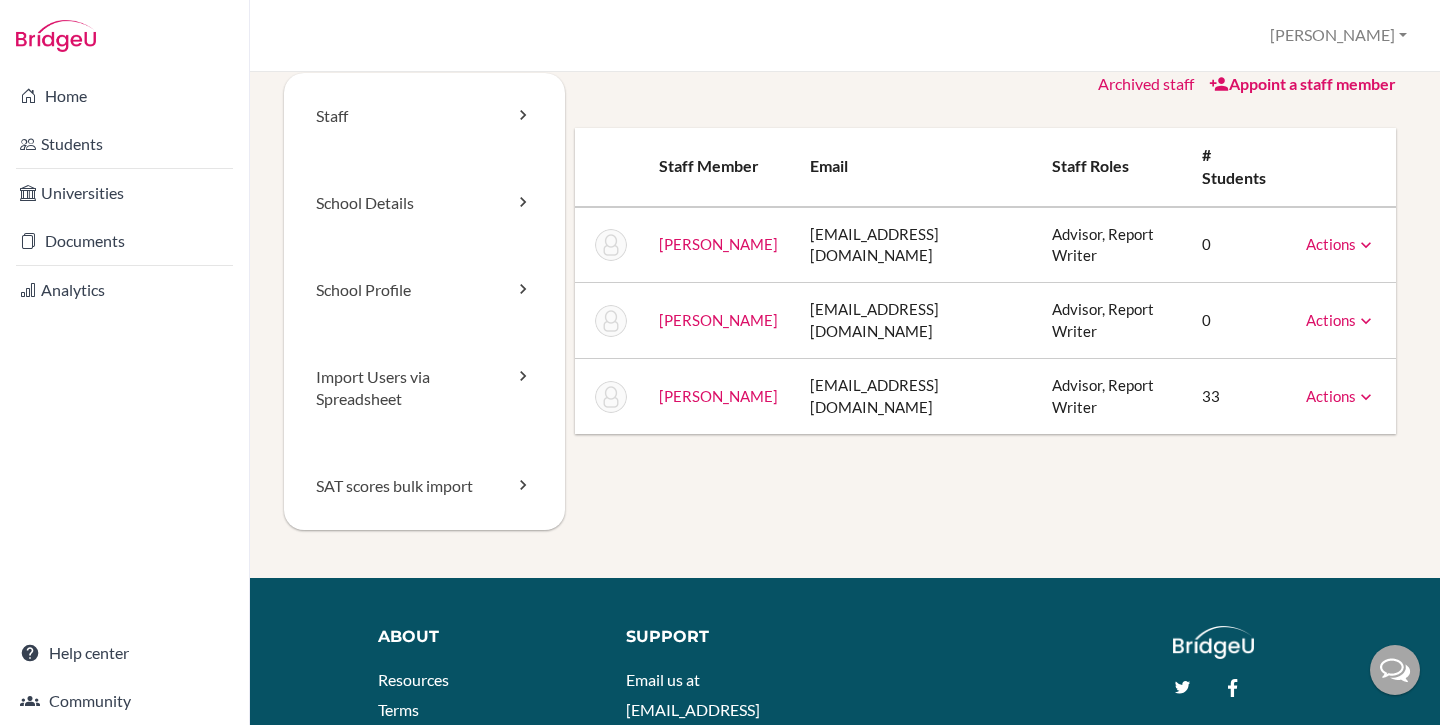 scroll, scrollTop: 0, scrollLeft: 0, axis: both 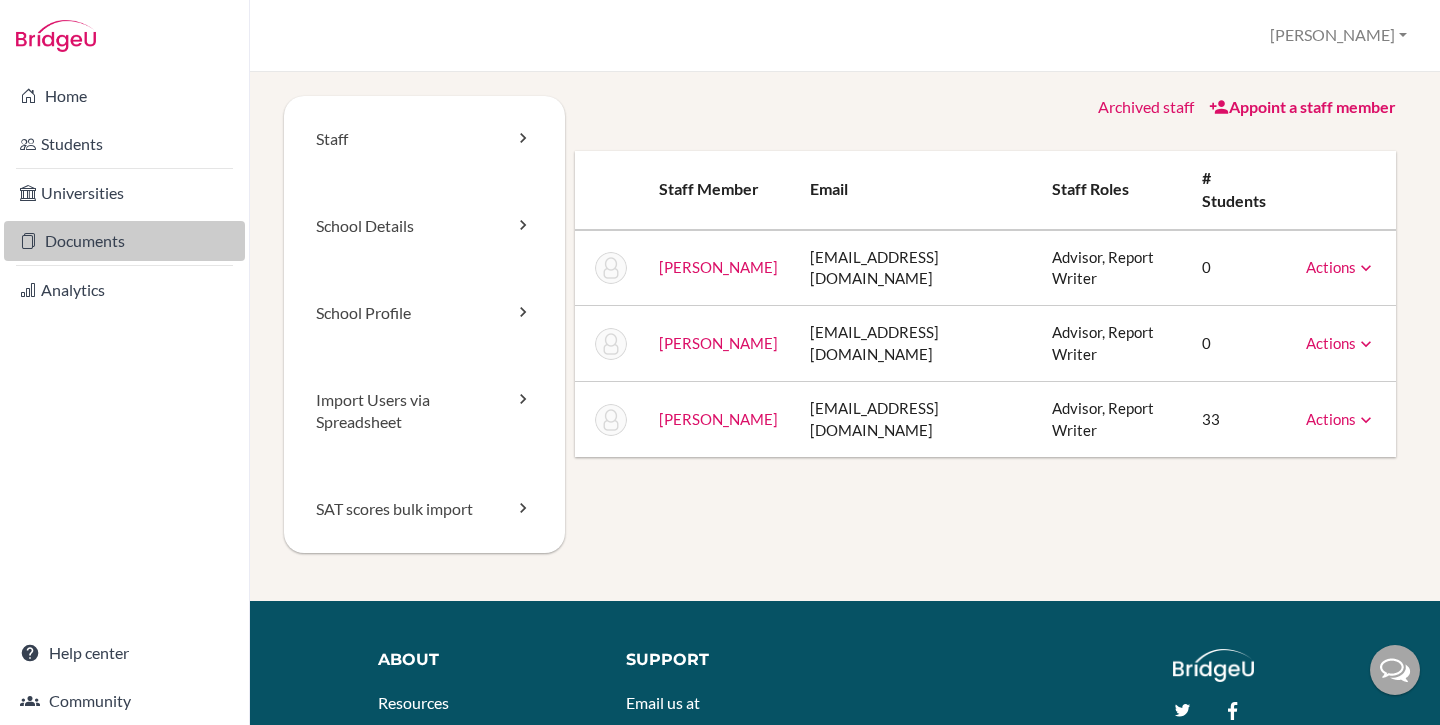 click on "Documents" at bounding box center (124, 241) 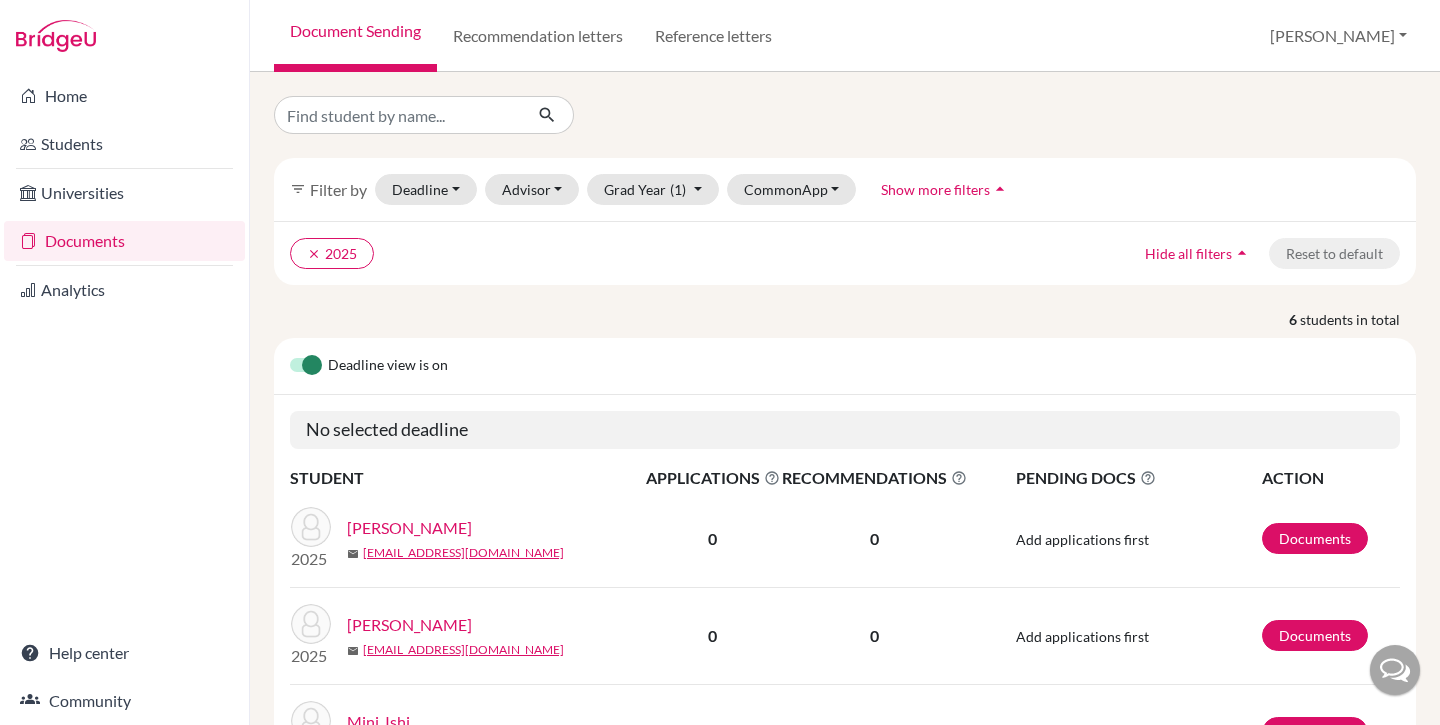 scroll, scrollTop: 0, scrollLeft: 0, axis: both 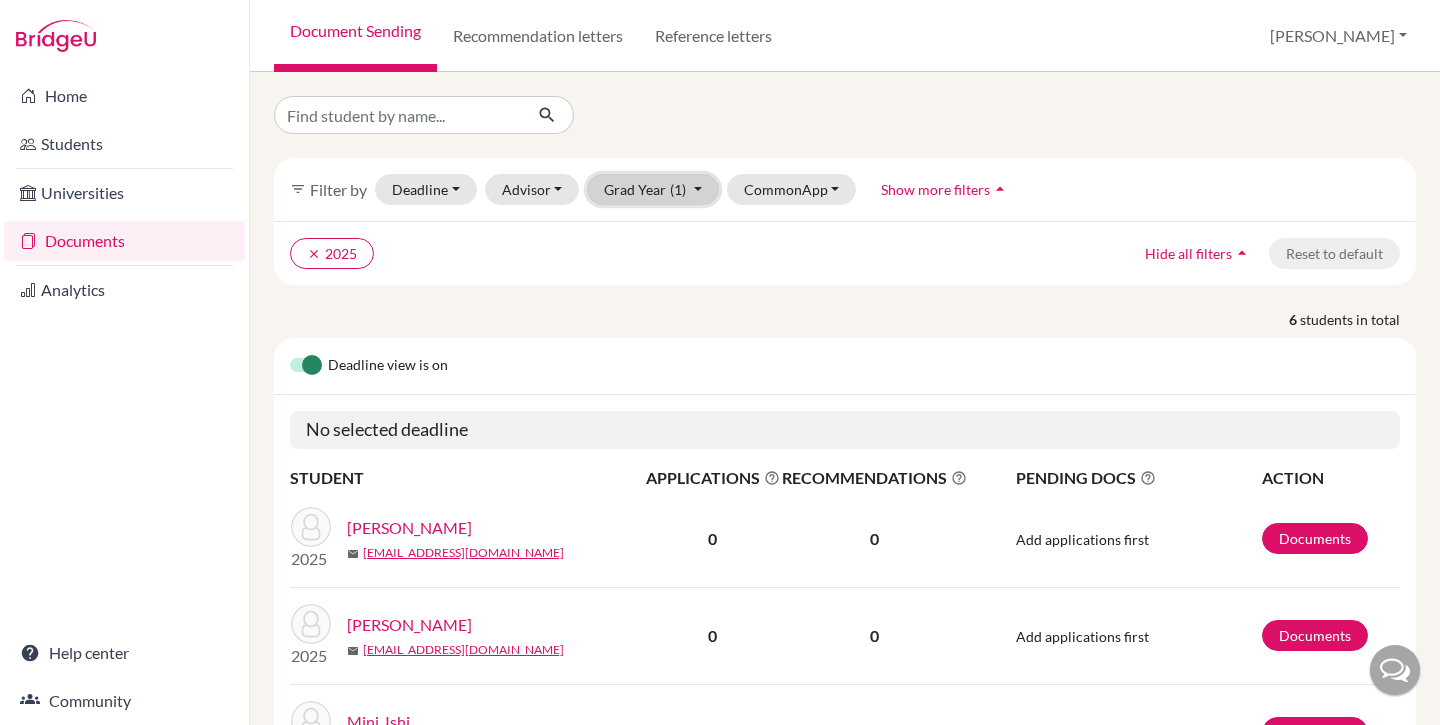 click on "Grad Year (1)" at bounding box center (653, 189) 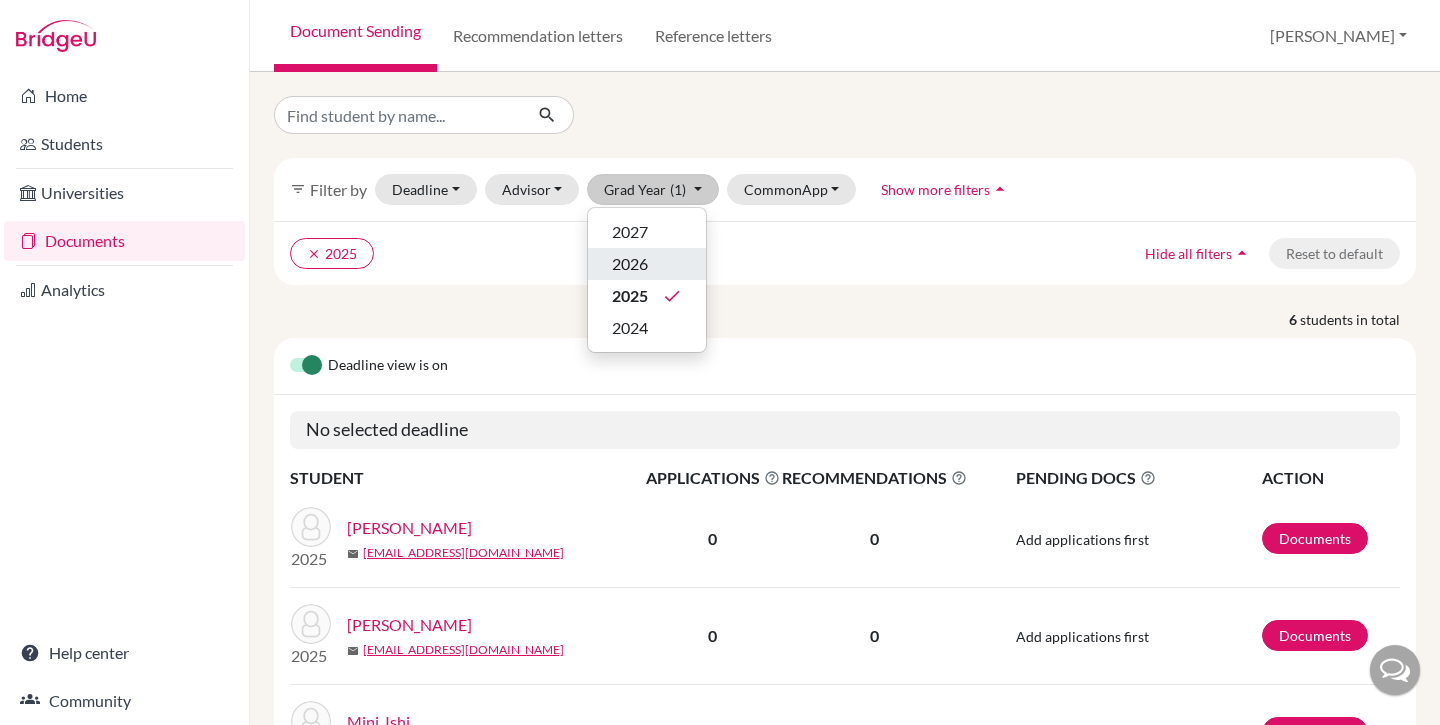 click on "2026" at bounding box center (647, 264) 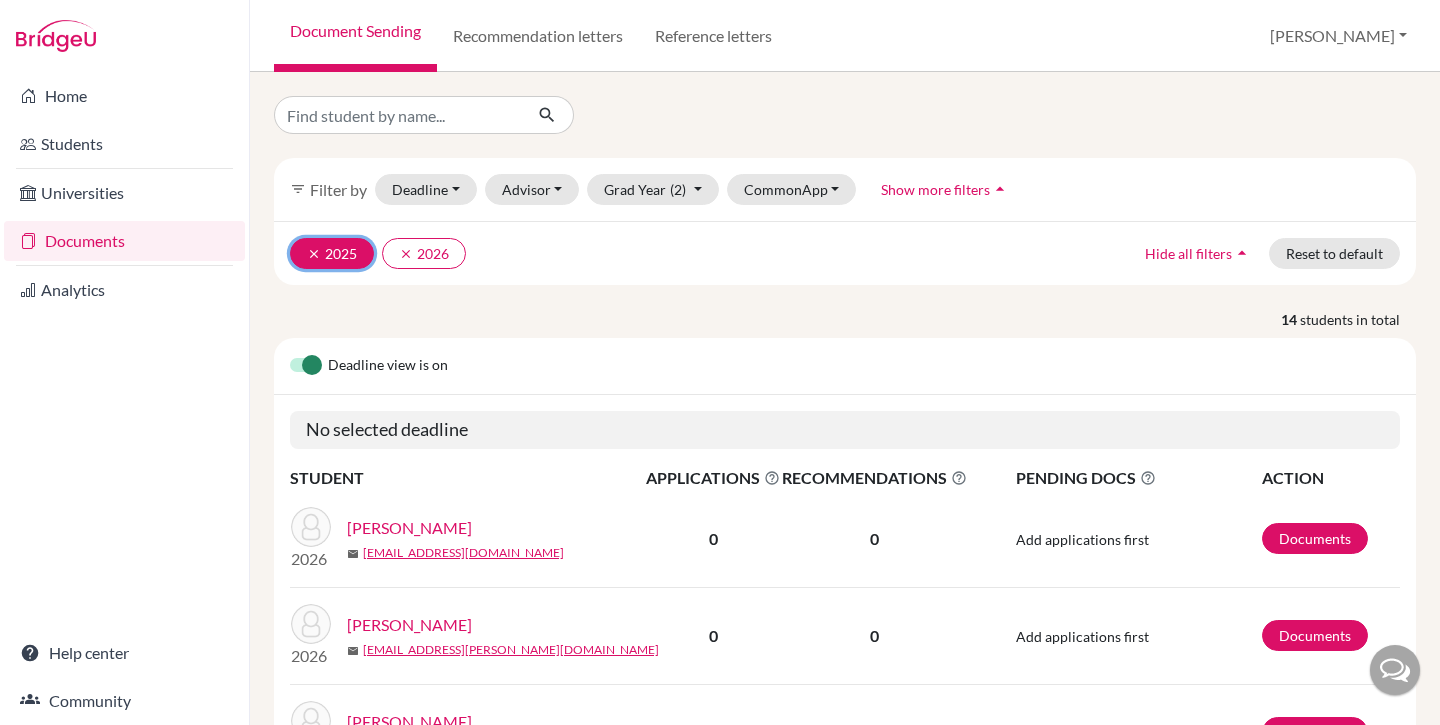 click on "clear 2025" at bounding box center [332, 253] 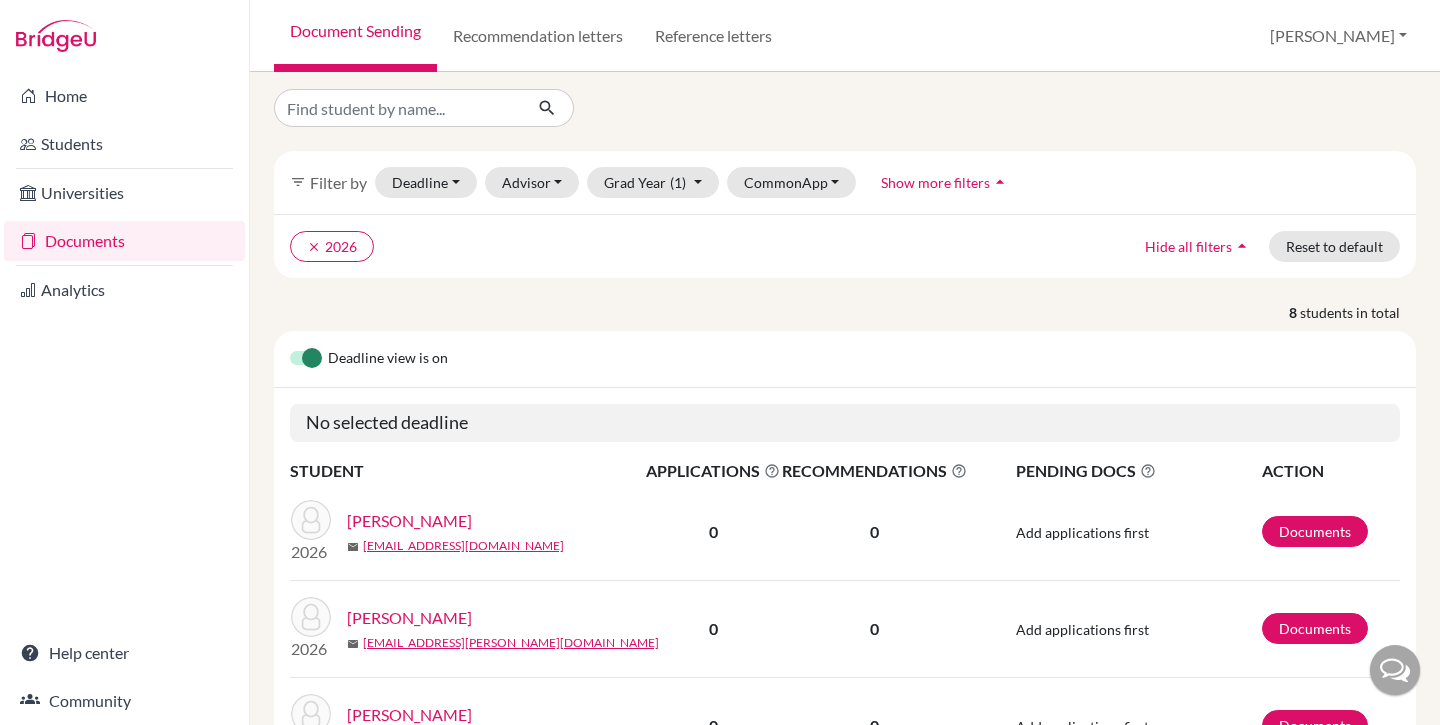 scroll, scrollTop: 0, scrollLeft: 0, axis: both 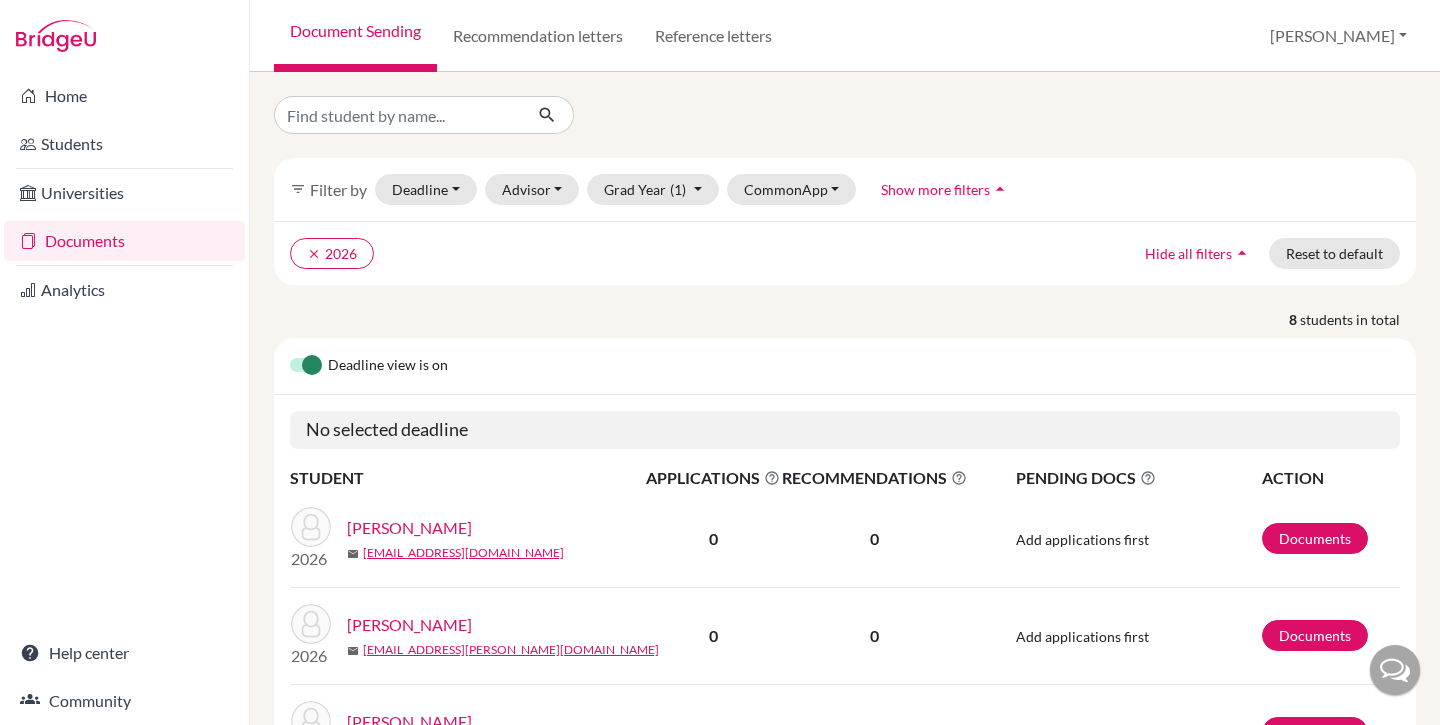 click on "[PERSON_NAME]" at bounding box center [409, 528] 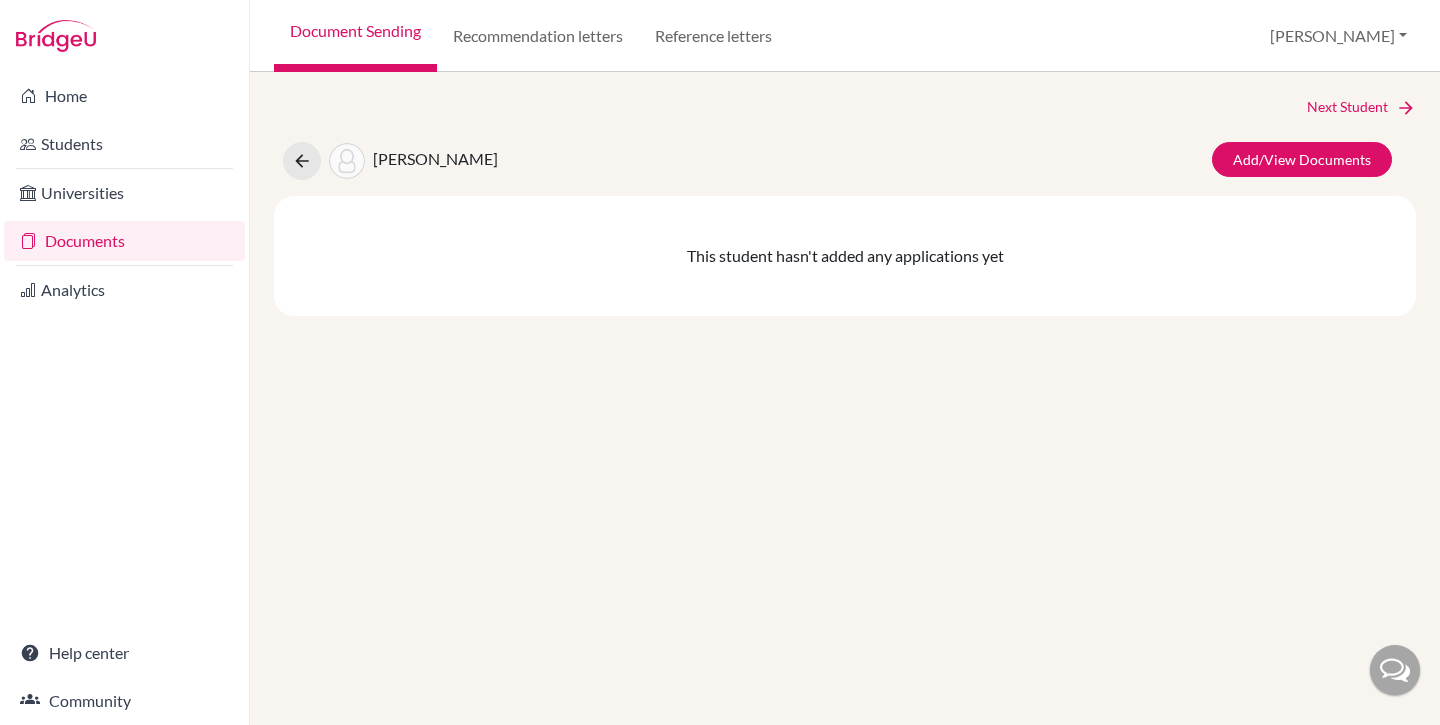 scroll, scrollTop: 0, scrollLeft: 0, axis: both 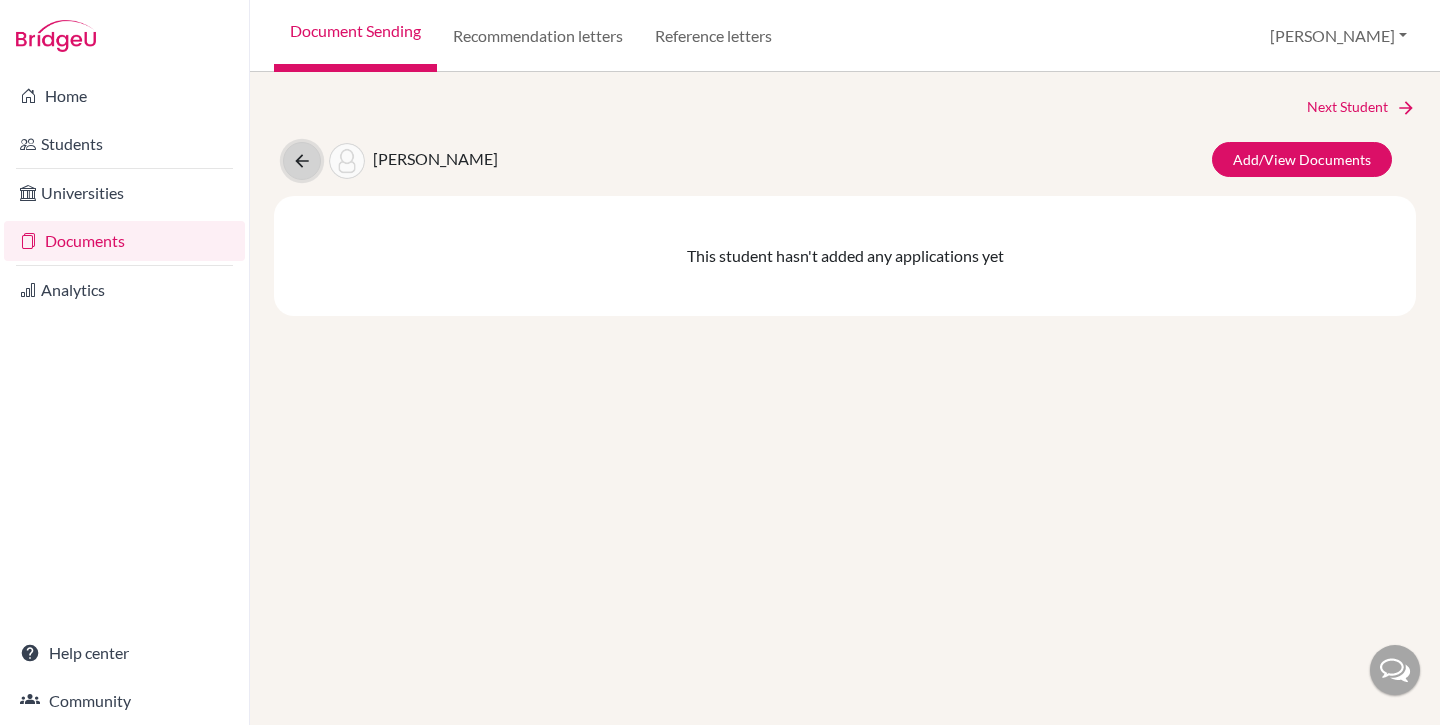 click at bounding box center (302, 161) 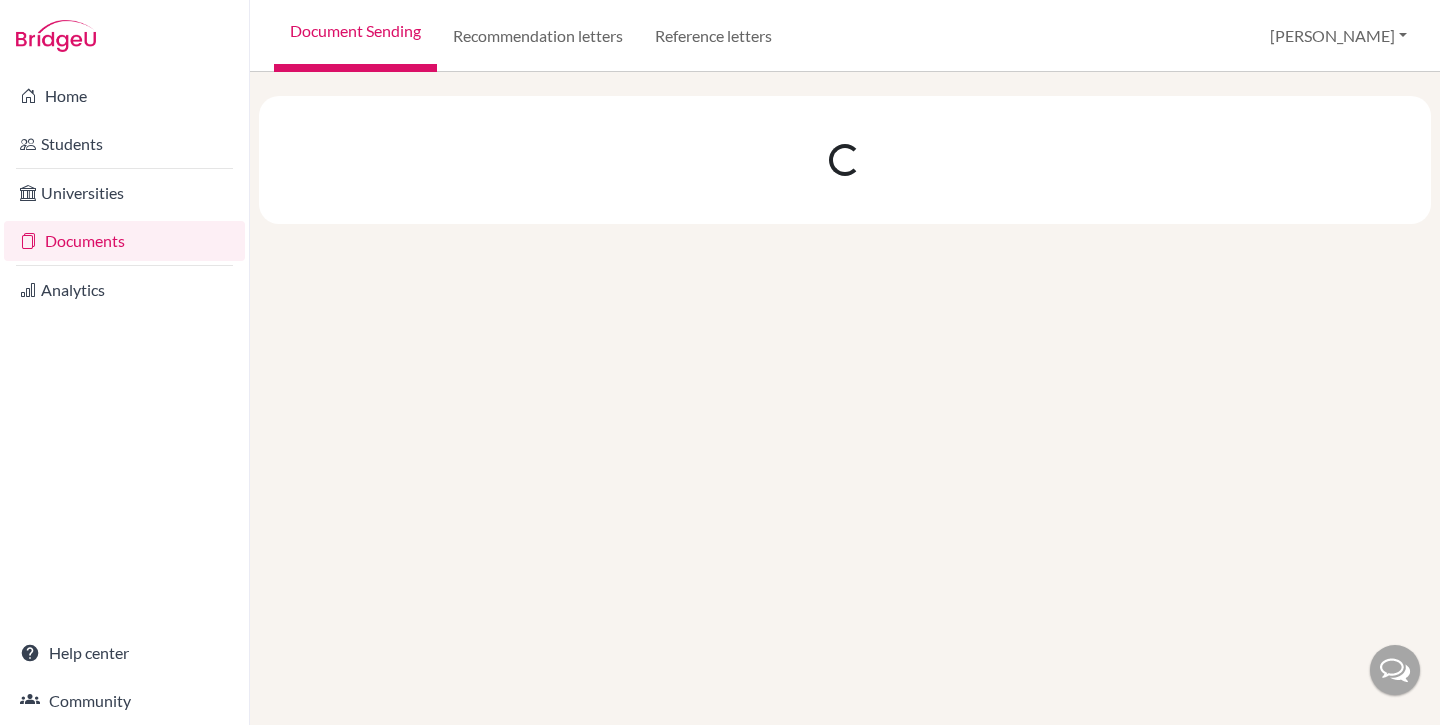 scroll, scrollTop: 0, scrollLeft: 0, axis: both 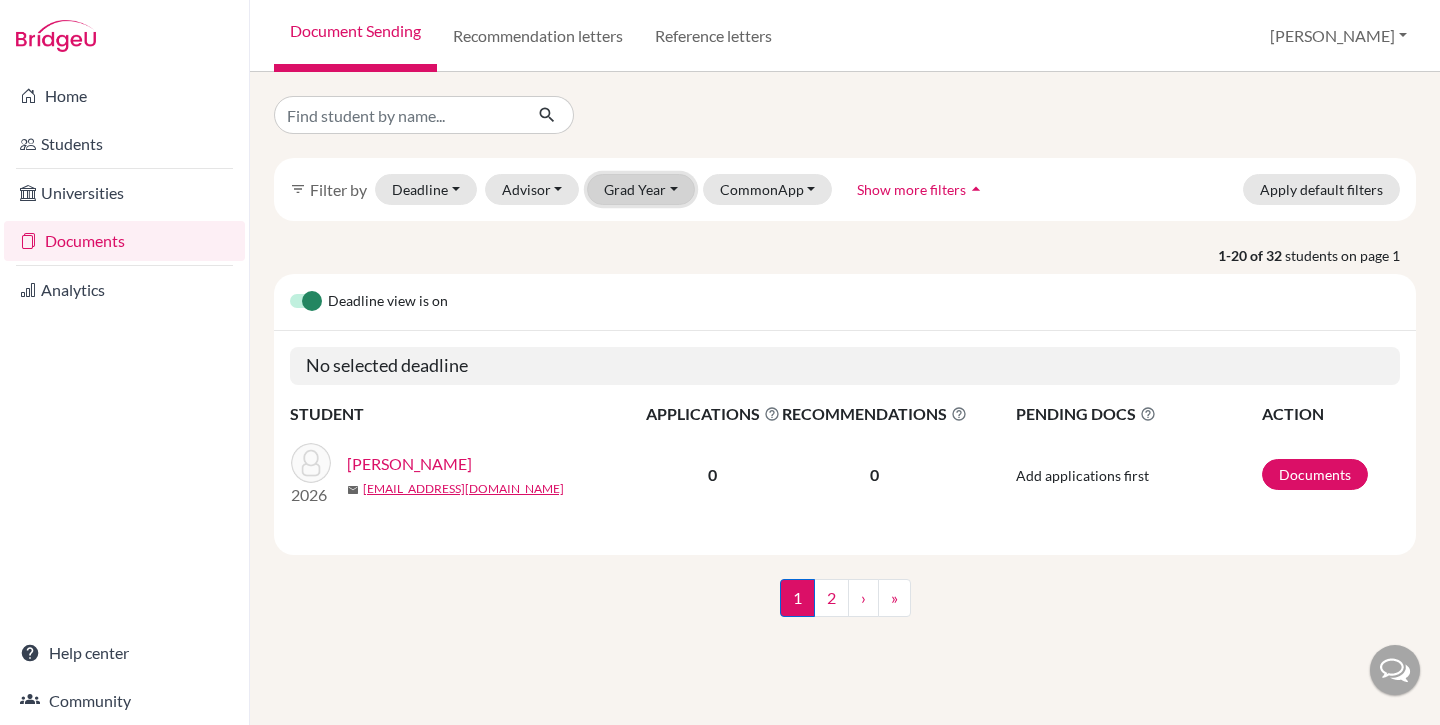 click on "Grad Year" at bounding box center [641, 189] 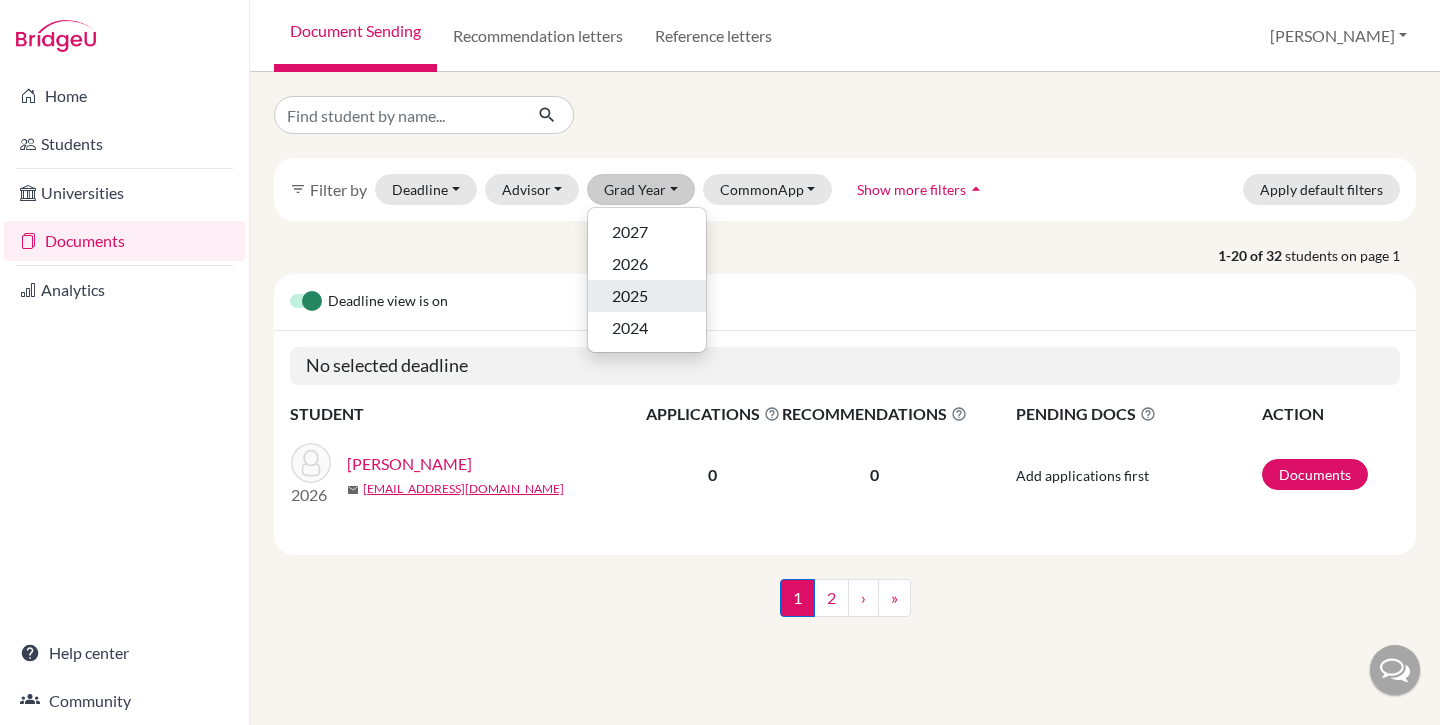 click on "2025" at bounding box center (630, 296) 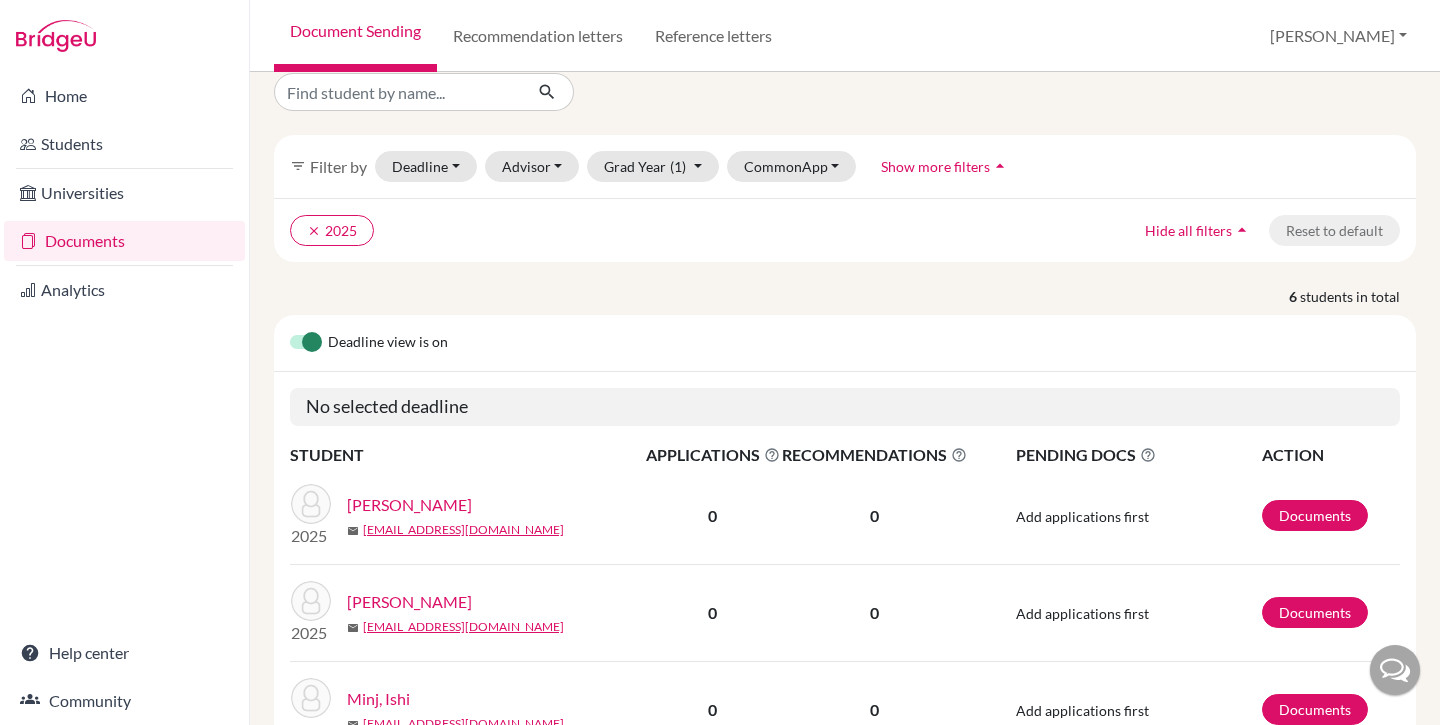 scroll, scrollTop: 0, scrollLeft: 0, axis: both 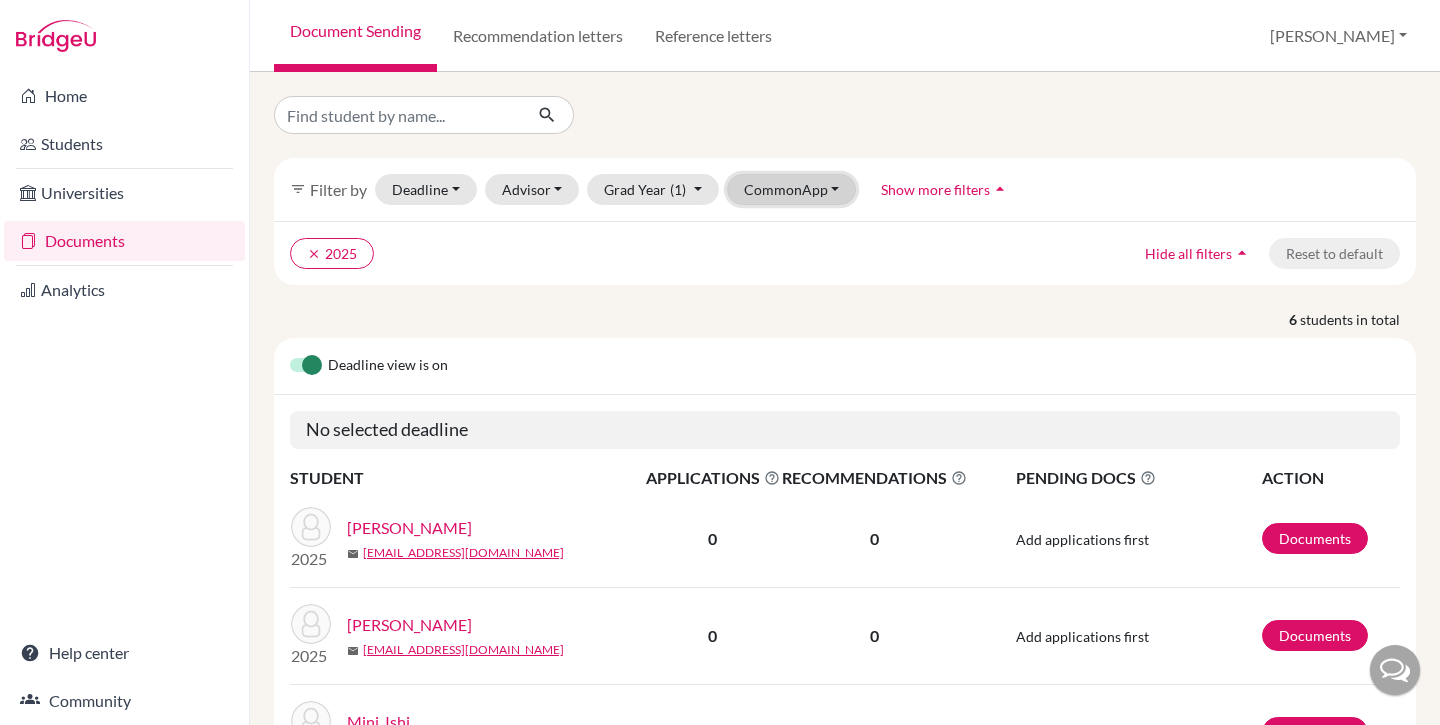click on "CommonApp" at bounding box center [792, 189] 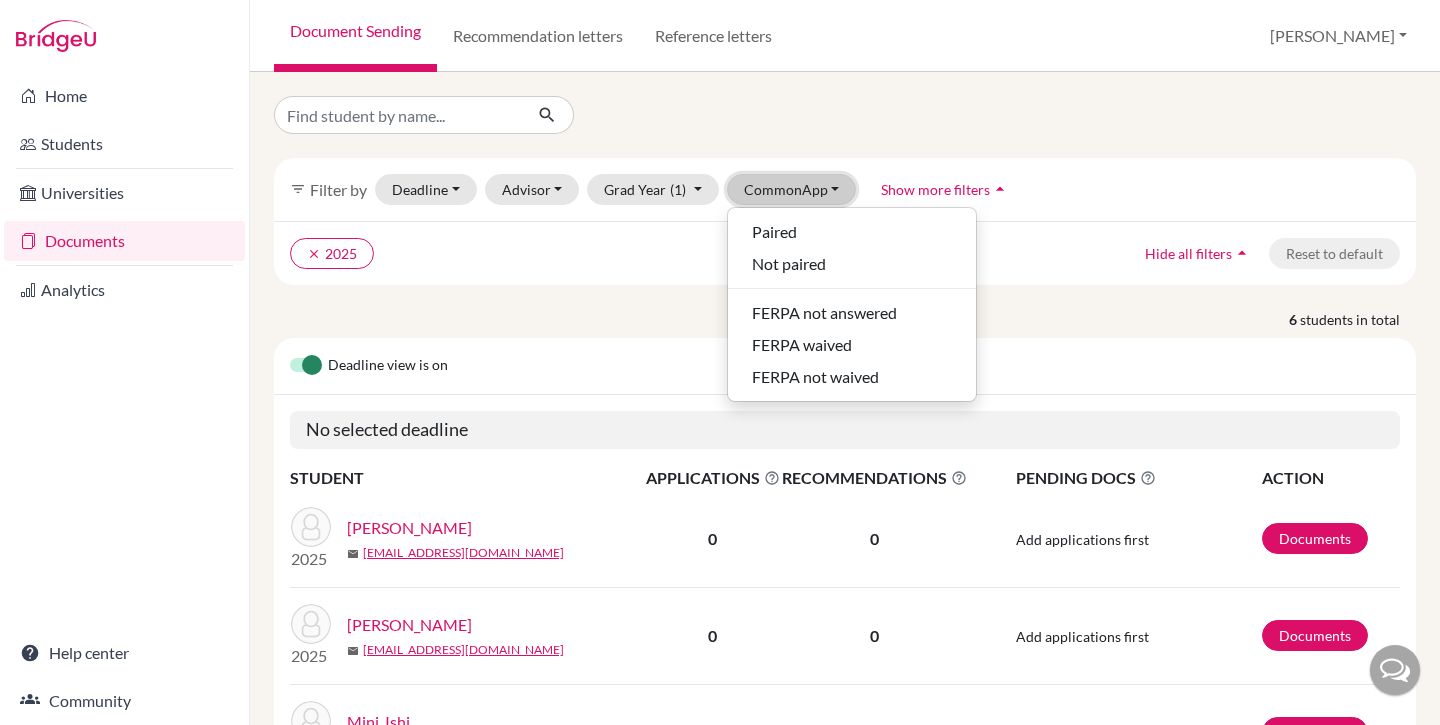 click on "CommonApp" at bounding box center [792, 189] 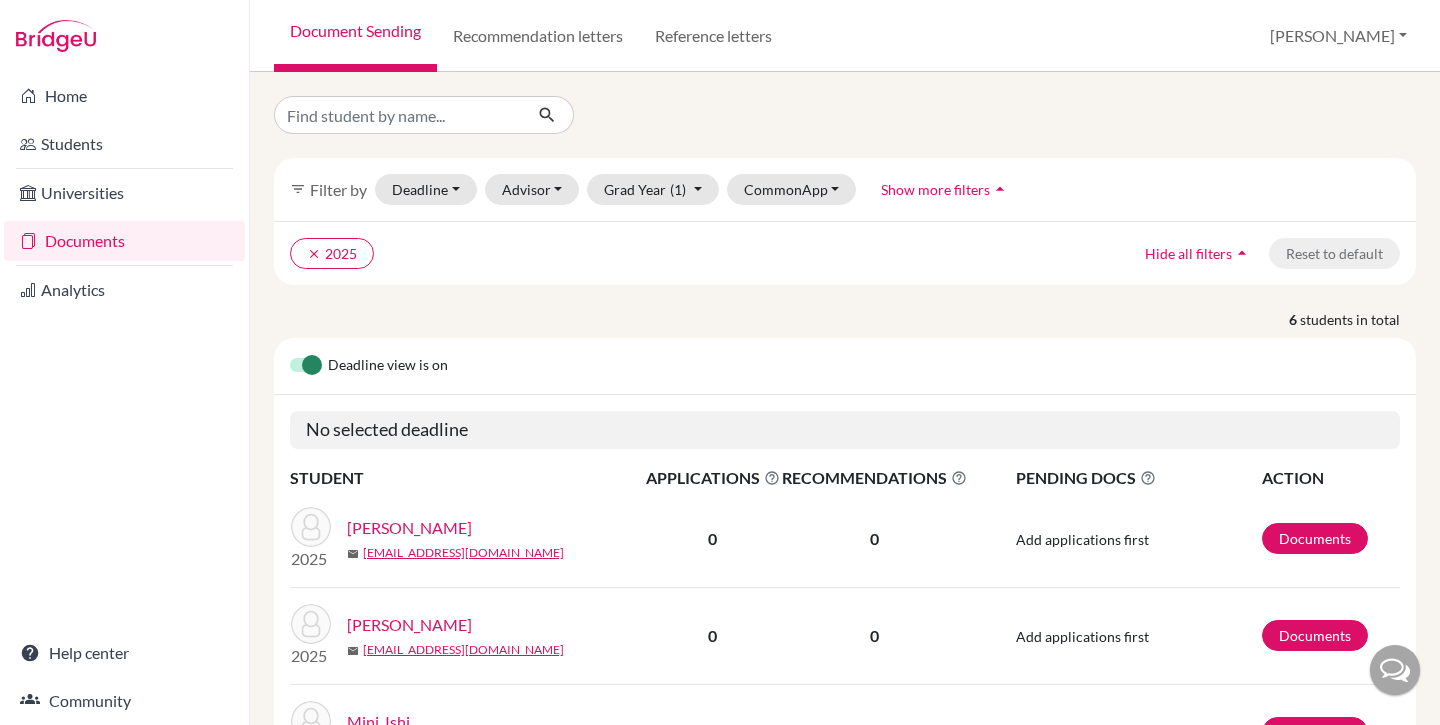 click on "Show more filters" at bounding box center (935, 189) 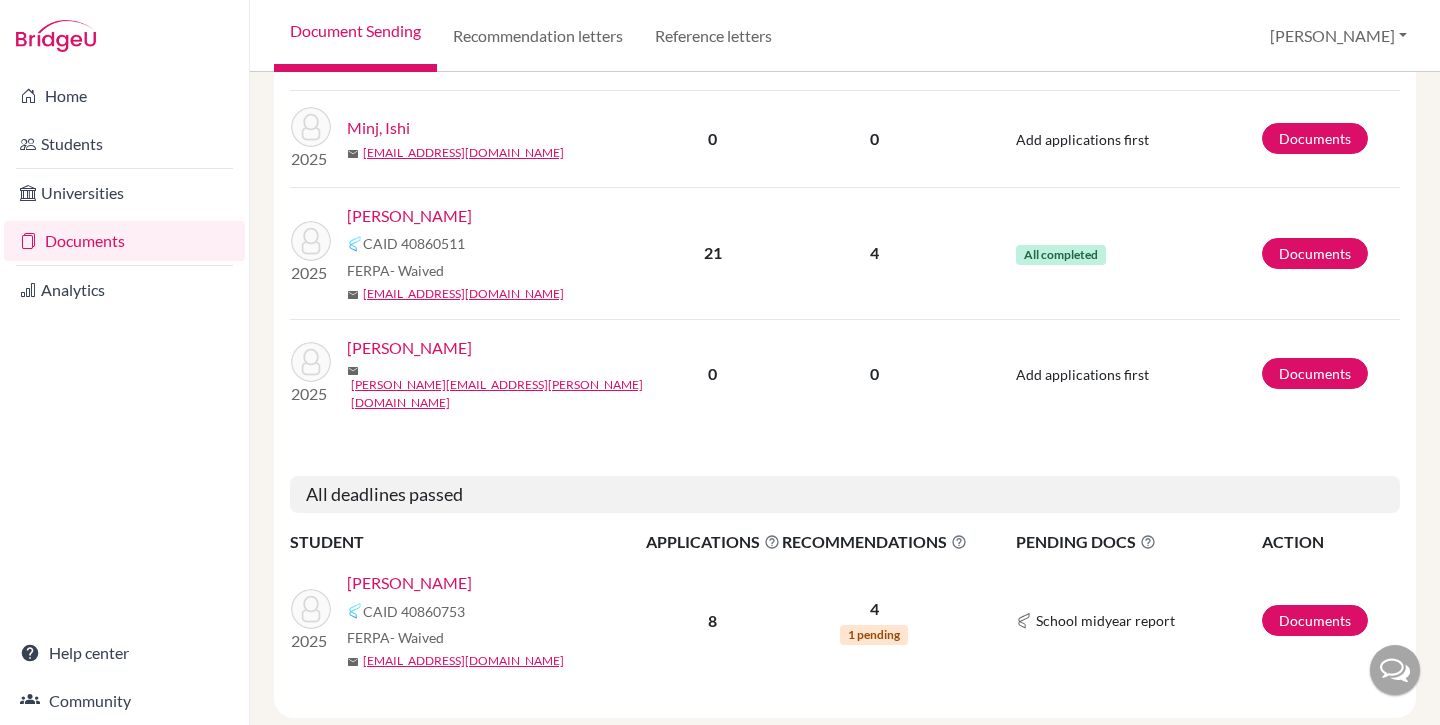 scroll, scrollTop: 642, scrollLeft: 0, axis: vertical 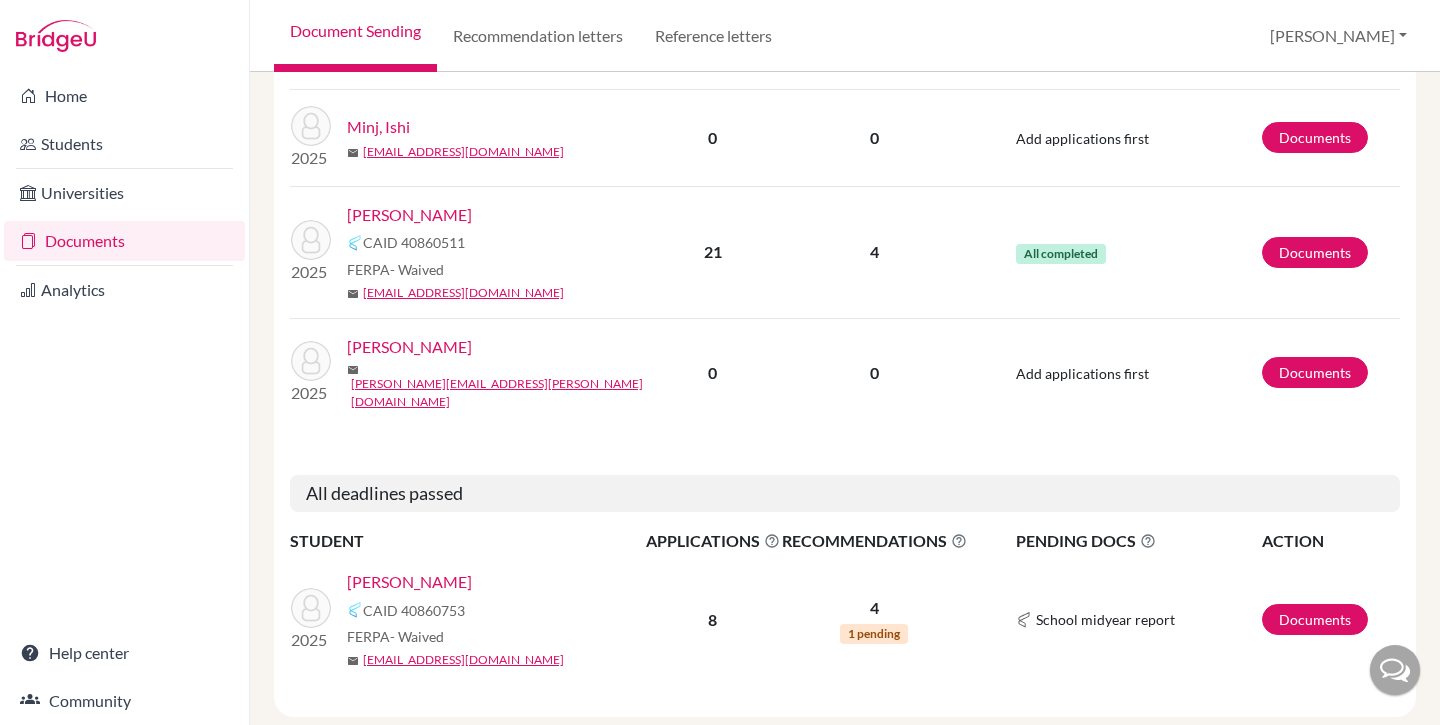 click on "Singh, Japneet" at bounding box center [409, 215] 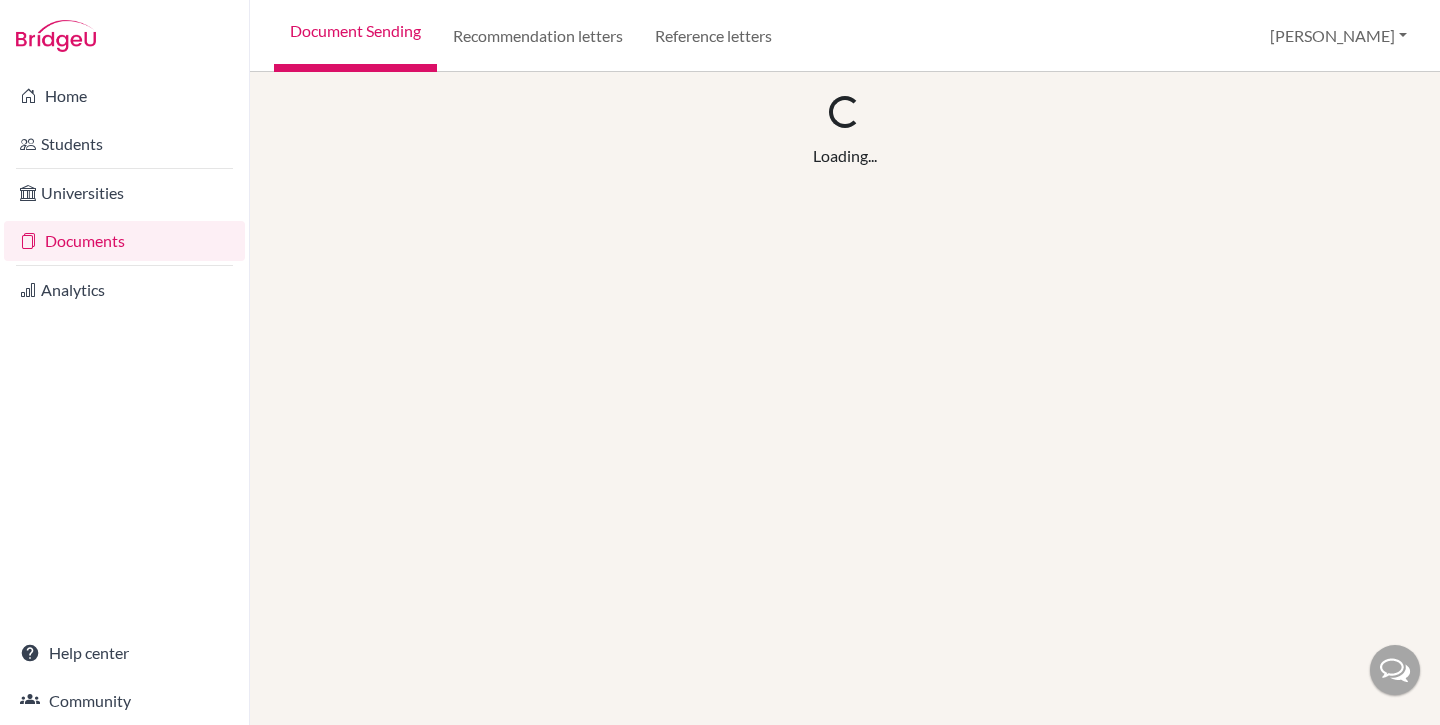 scroll, scrollTop: 0, scrollLeft: 0, axis: both 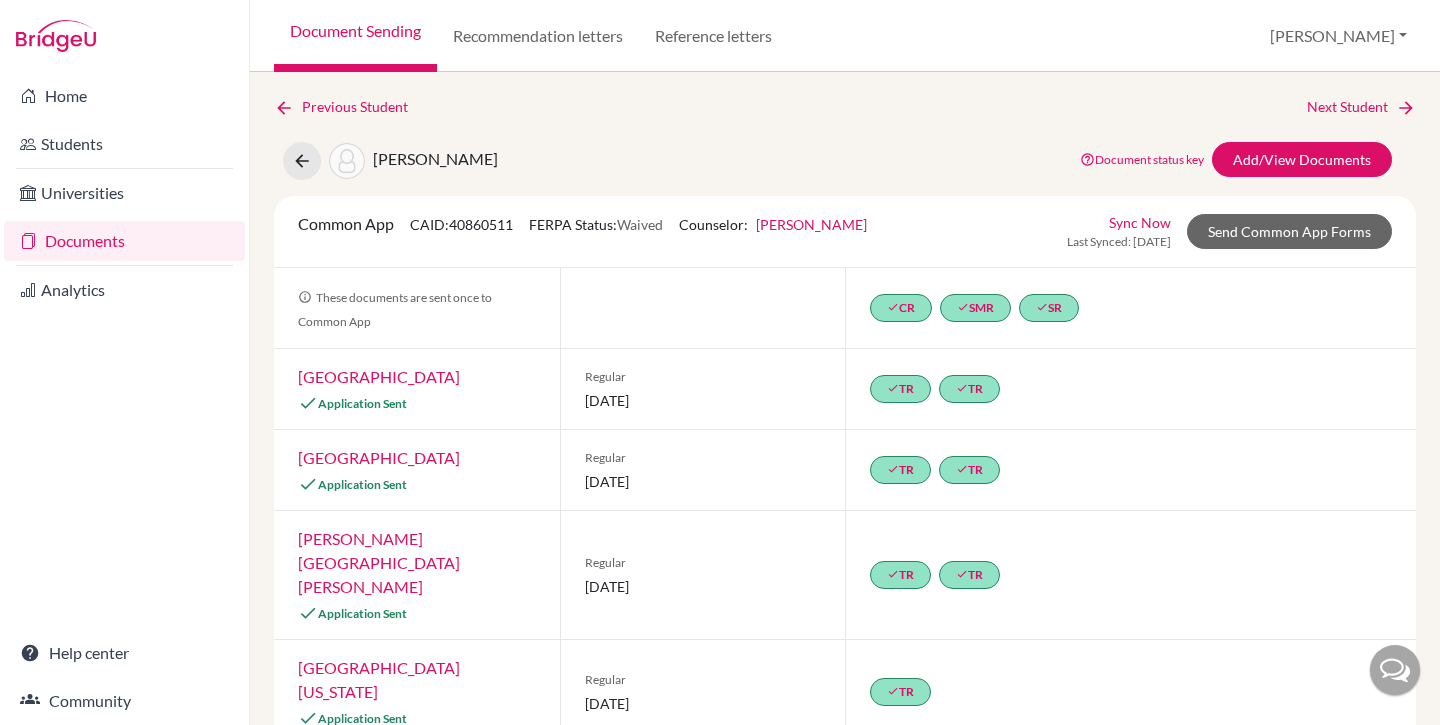 drag, startPoint x: 299, startPoint y: 225, endPoint x: 402, endPoint y: 228, distance: 103.04368 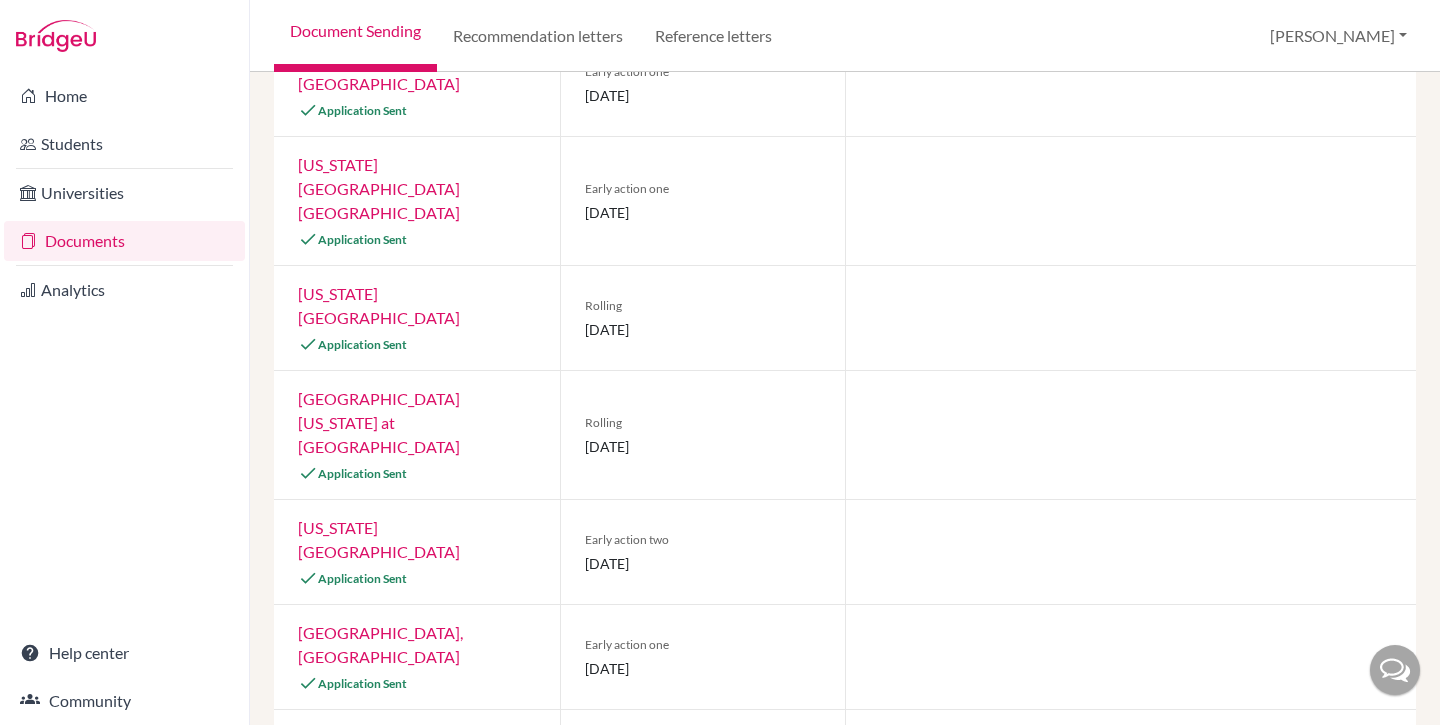 scroll, scrollTop: 1529, scrollLeft: 0, axis: vertical 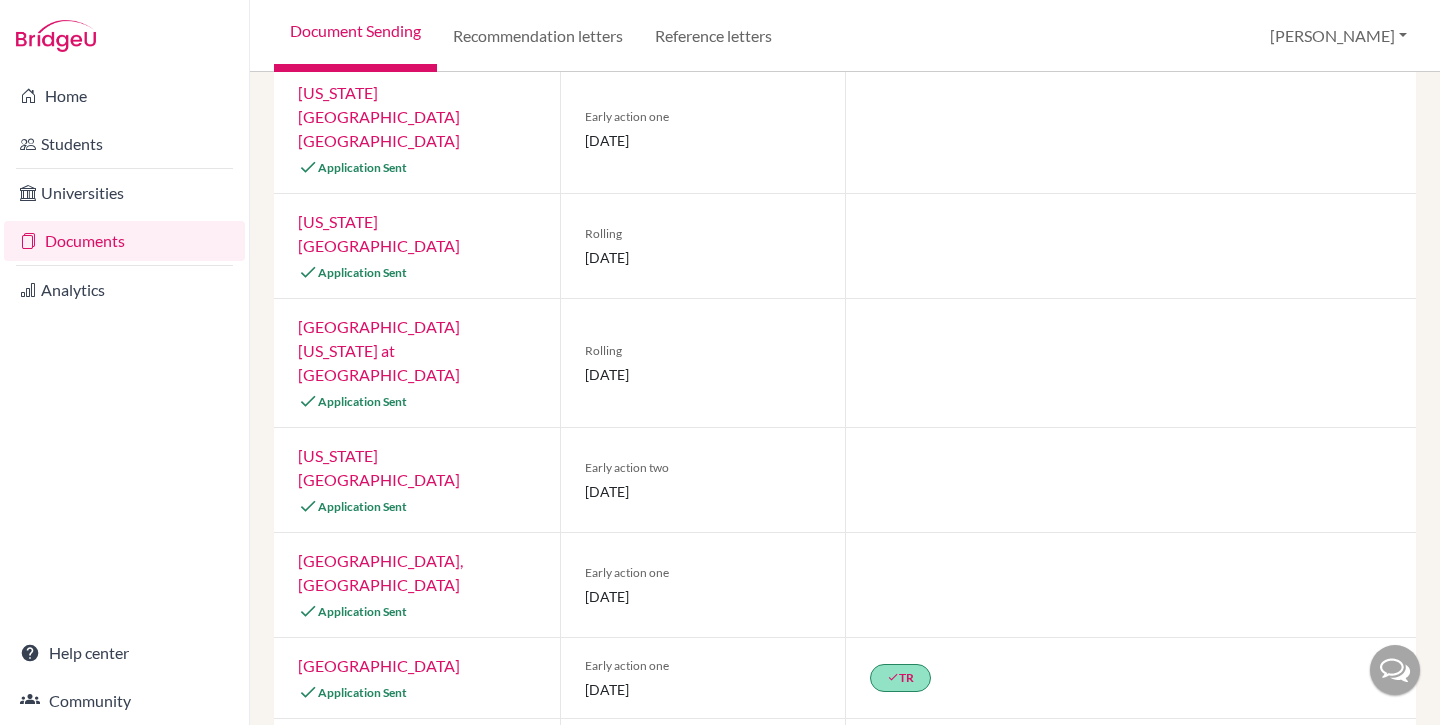 drag, startPoint x: 299, startPoint y: 568, endPoint x: 392, endPoint y: 569, distance: 93.00538 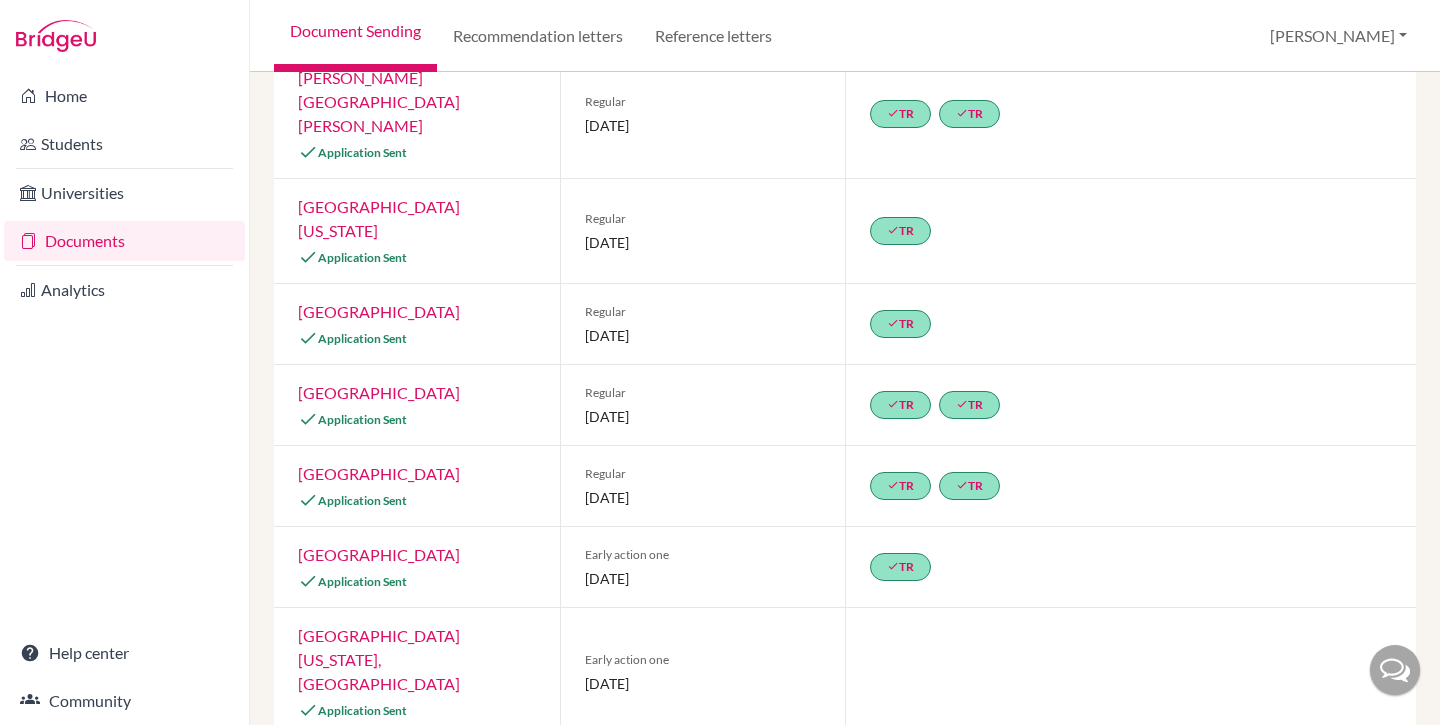 scroll, scrollTop: 0, scrollLeft: 0, axis: both 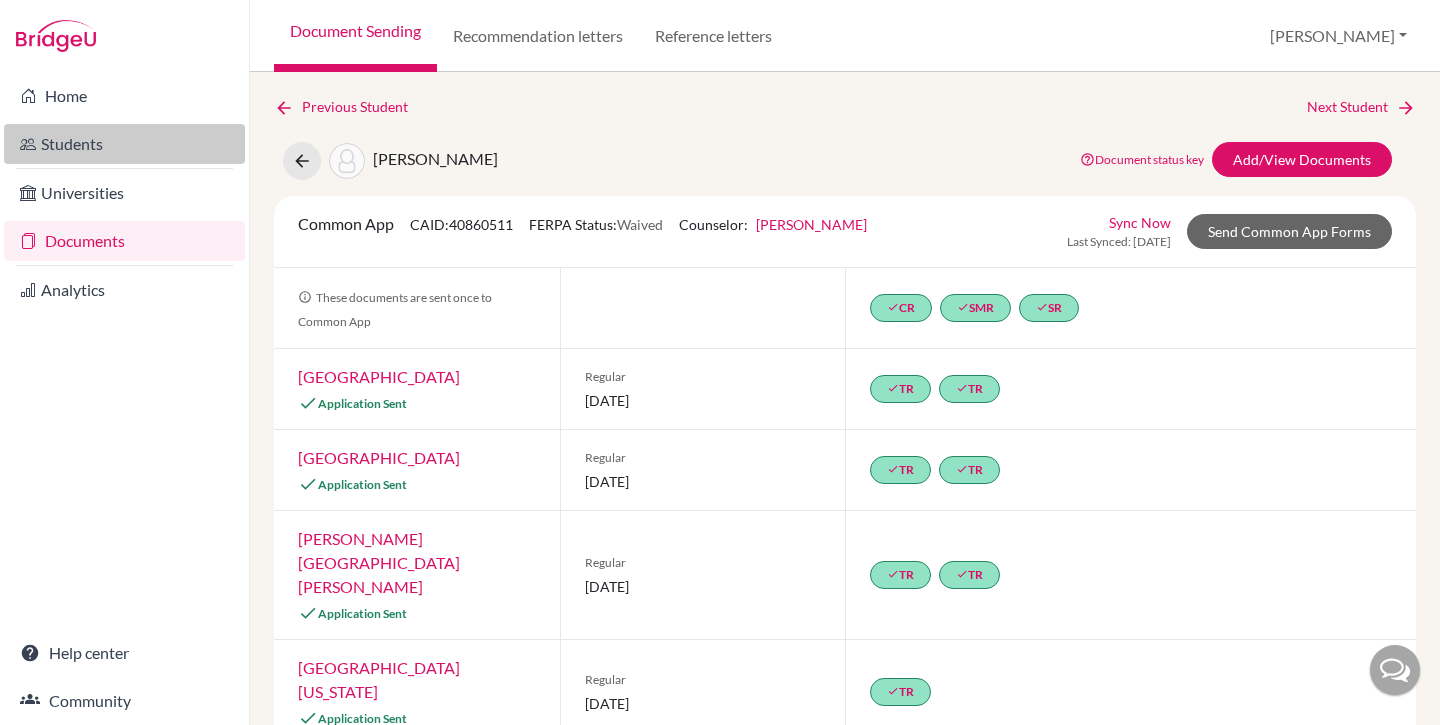 click on "Students" at bounding box center (124, 144) 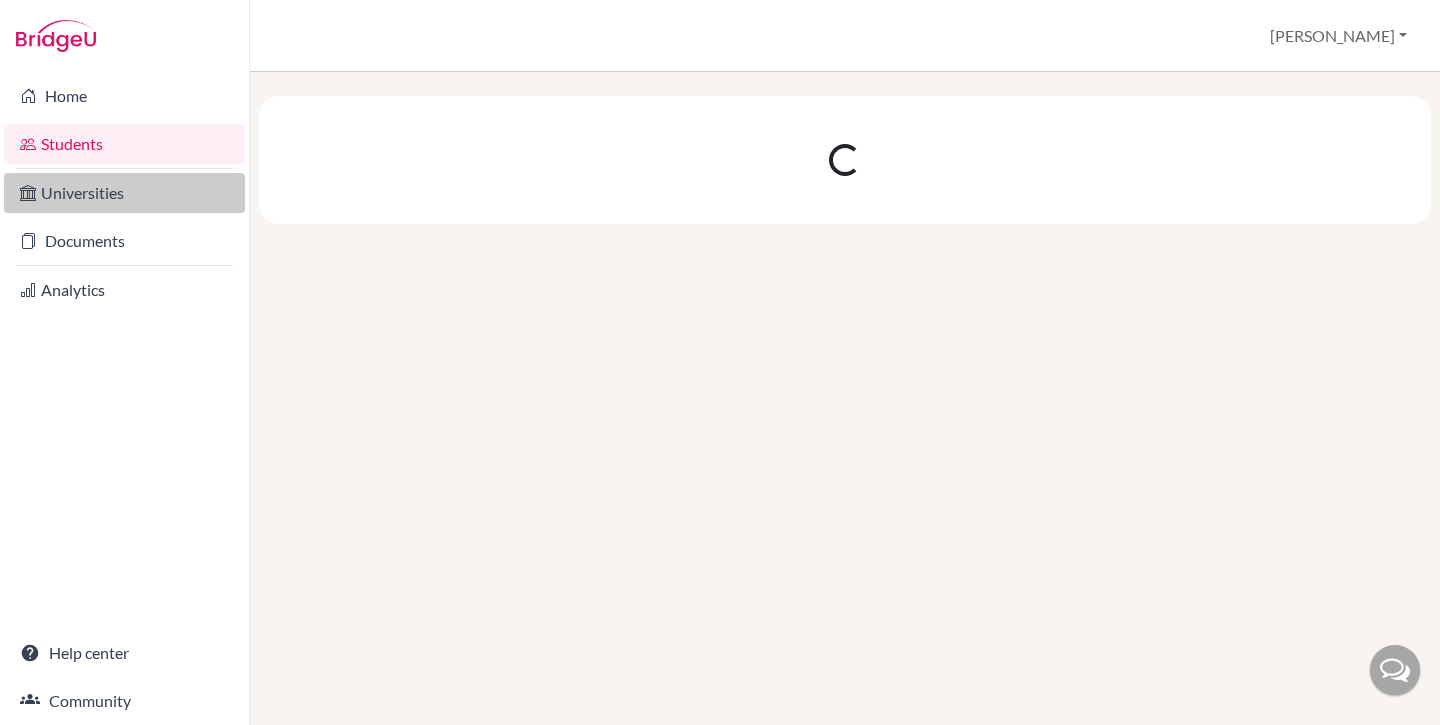 scroll, scrollTop: 0, scrollLeft: 0, axis: both 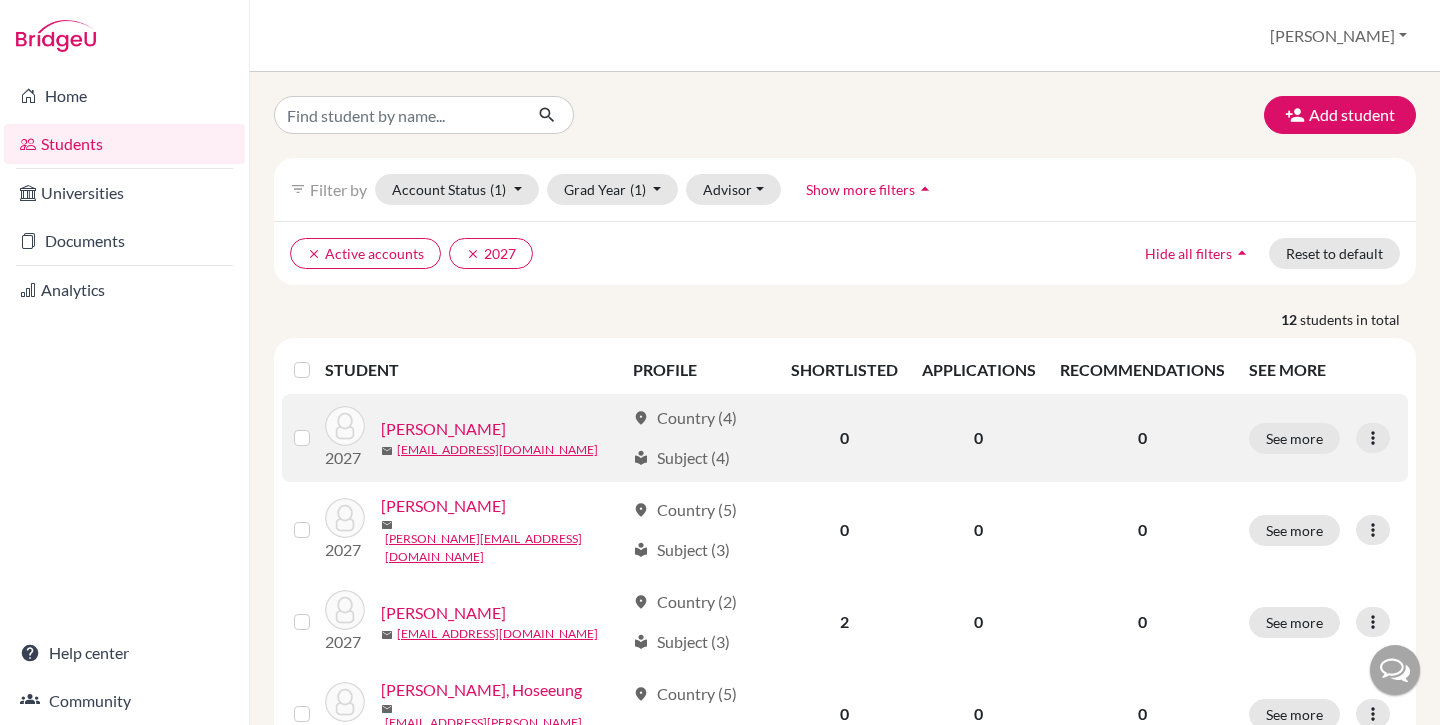click on "[PERSON_NAME]" at bounding box center (443, 429) 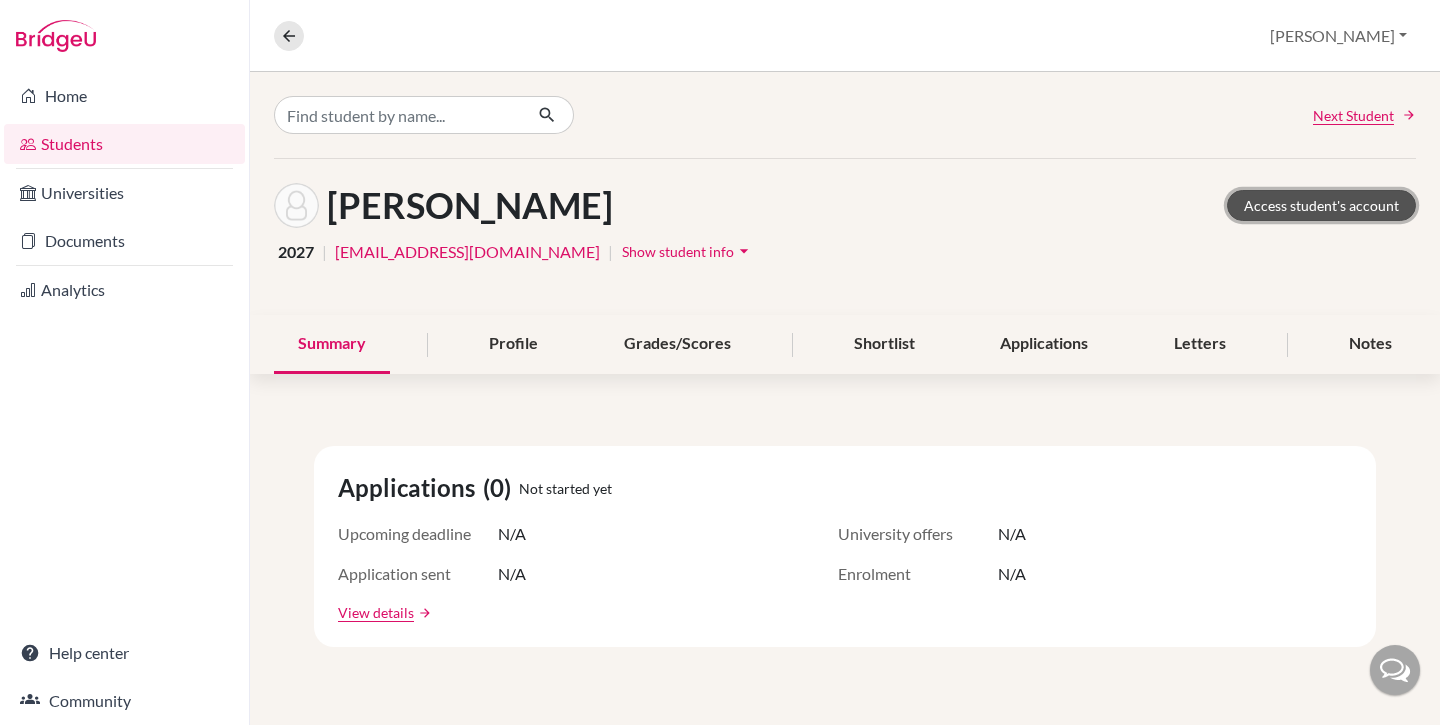 click on "Access student's account" at bounding box center [1321, 205] 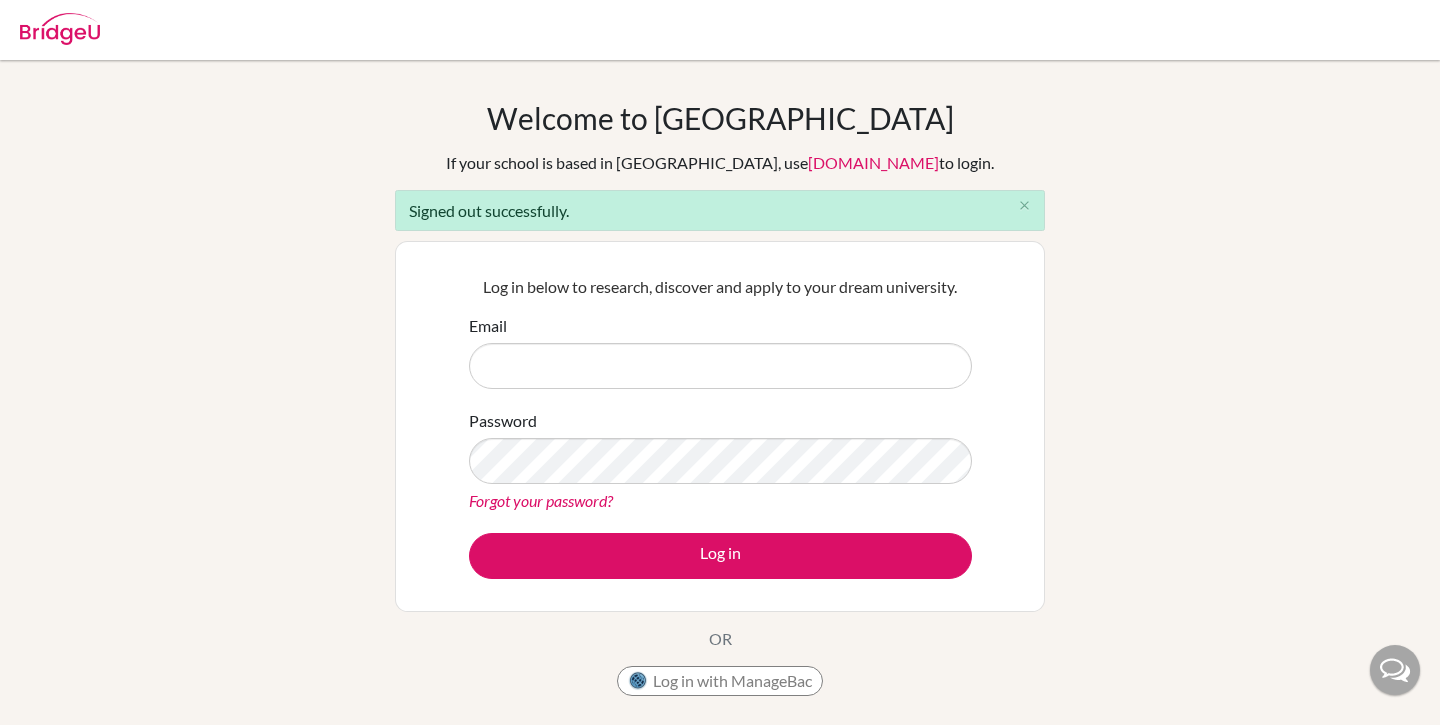 scroll, scrollTop: 0, scrollLeft: 0, axis: both 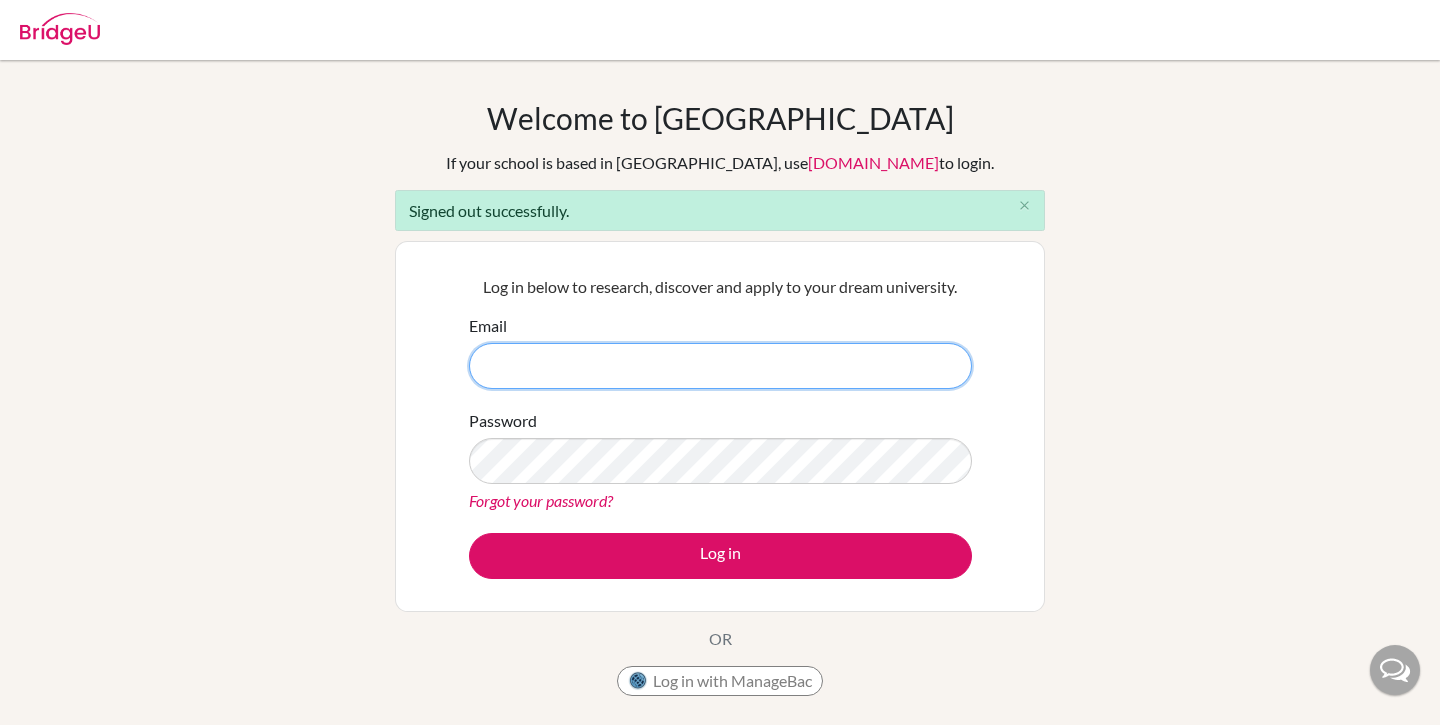 type on "[PERSON_NAME][EMAIL_ADDRESS][PERSON_NAME][DOMAIN_NAME]" 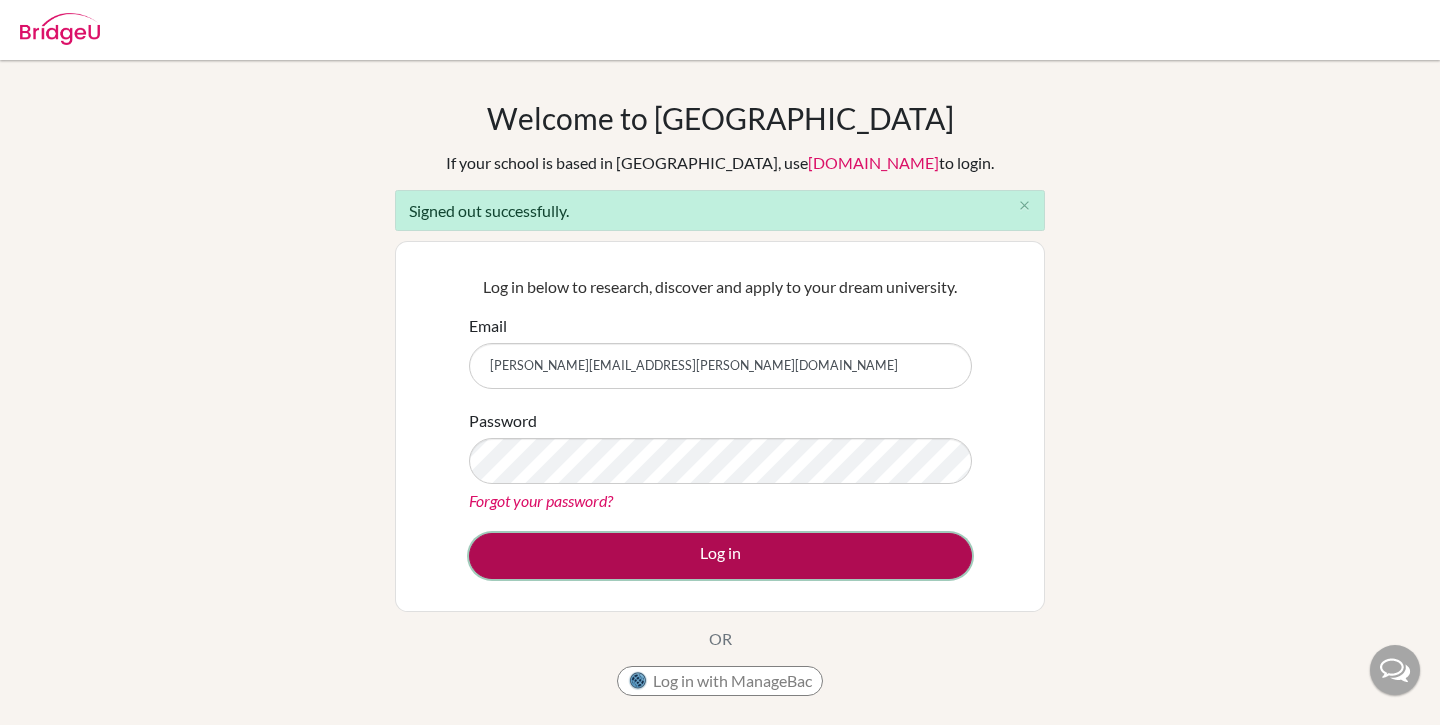 click on "Log in" at bounding box center [720, 556] 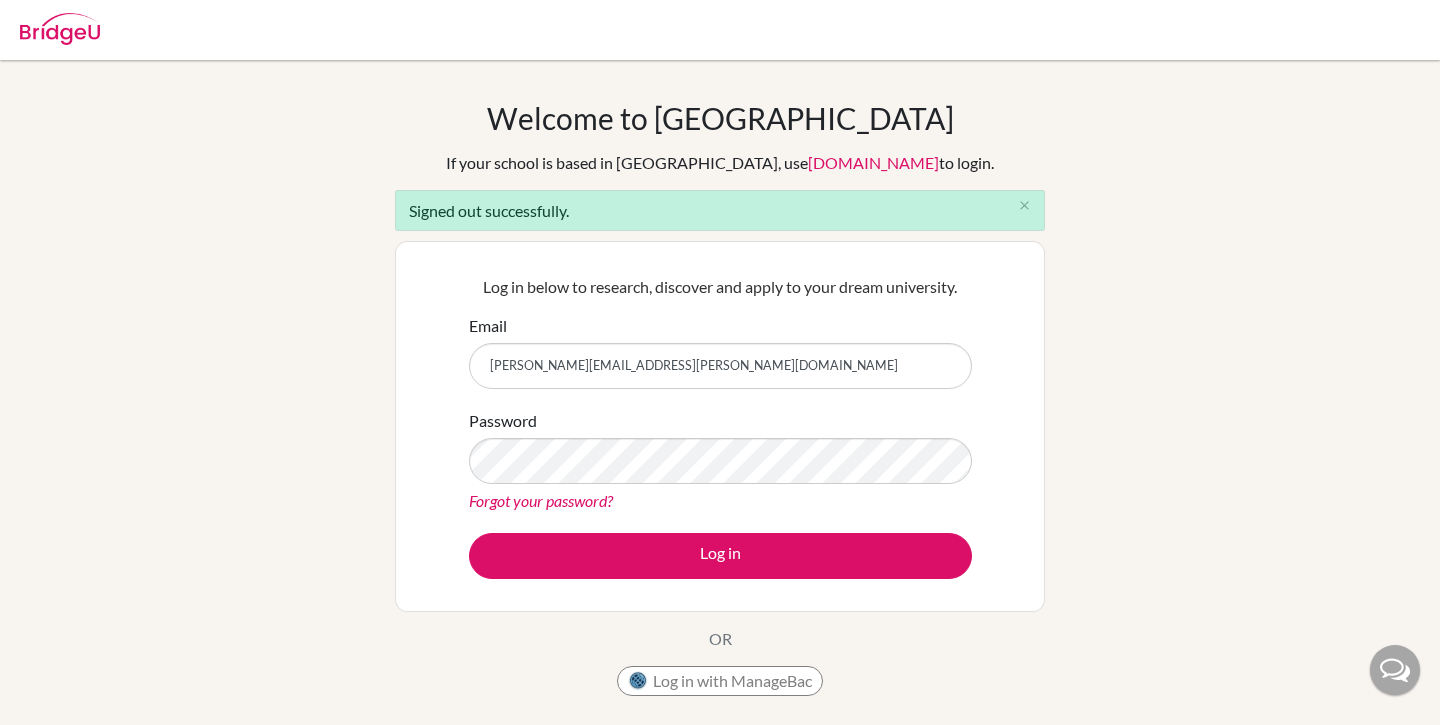 click at bounding box center (0, 725) 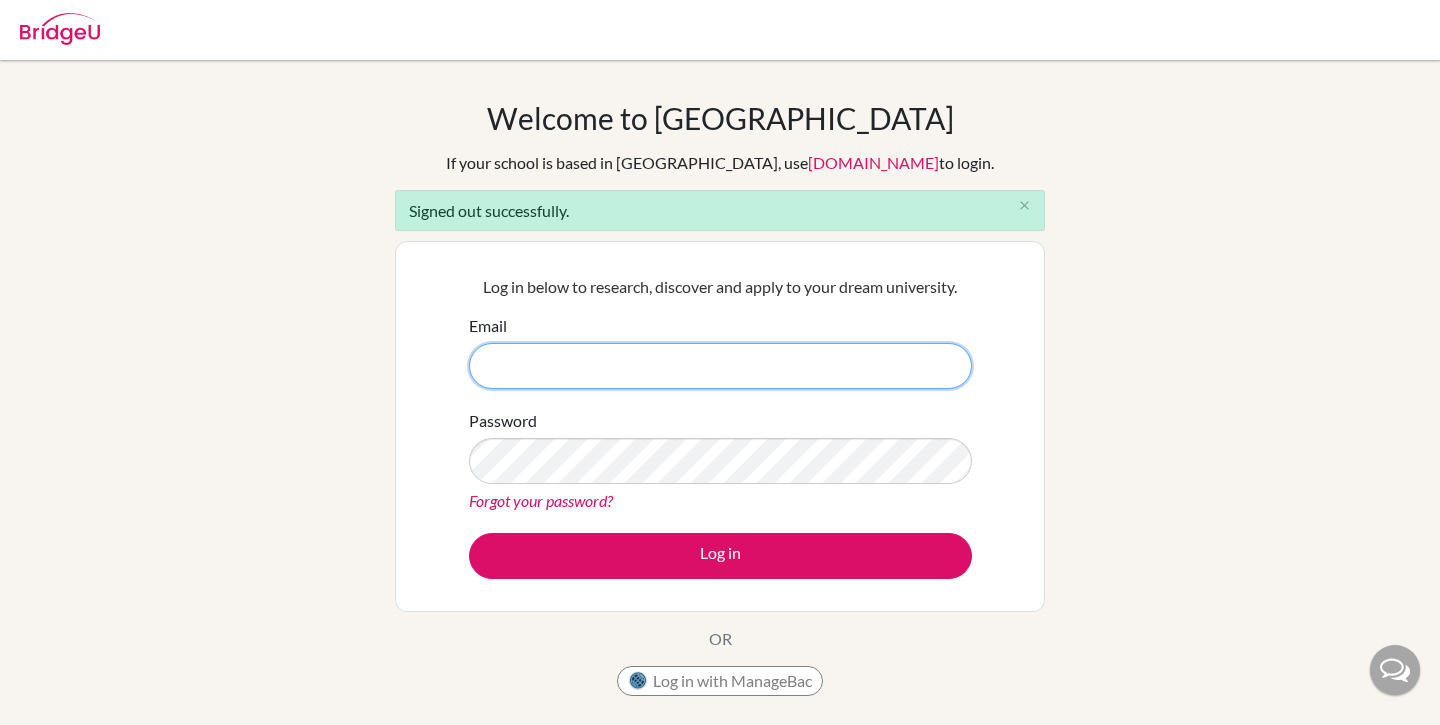 scroll, scrollTop: 0, scrollLeft: 0, axis: both 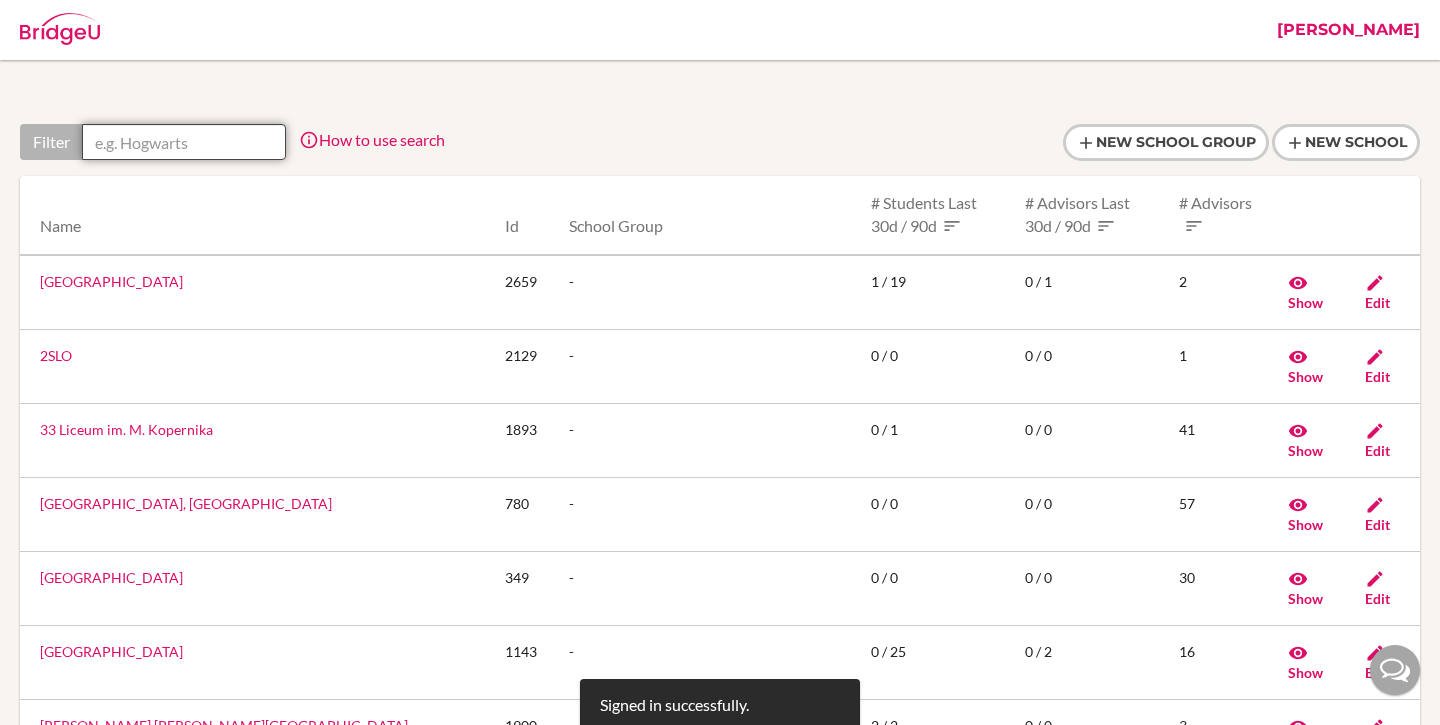 click at bounding box center [184, 142] 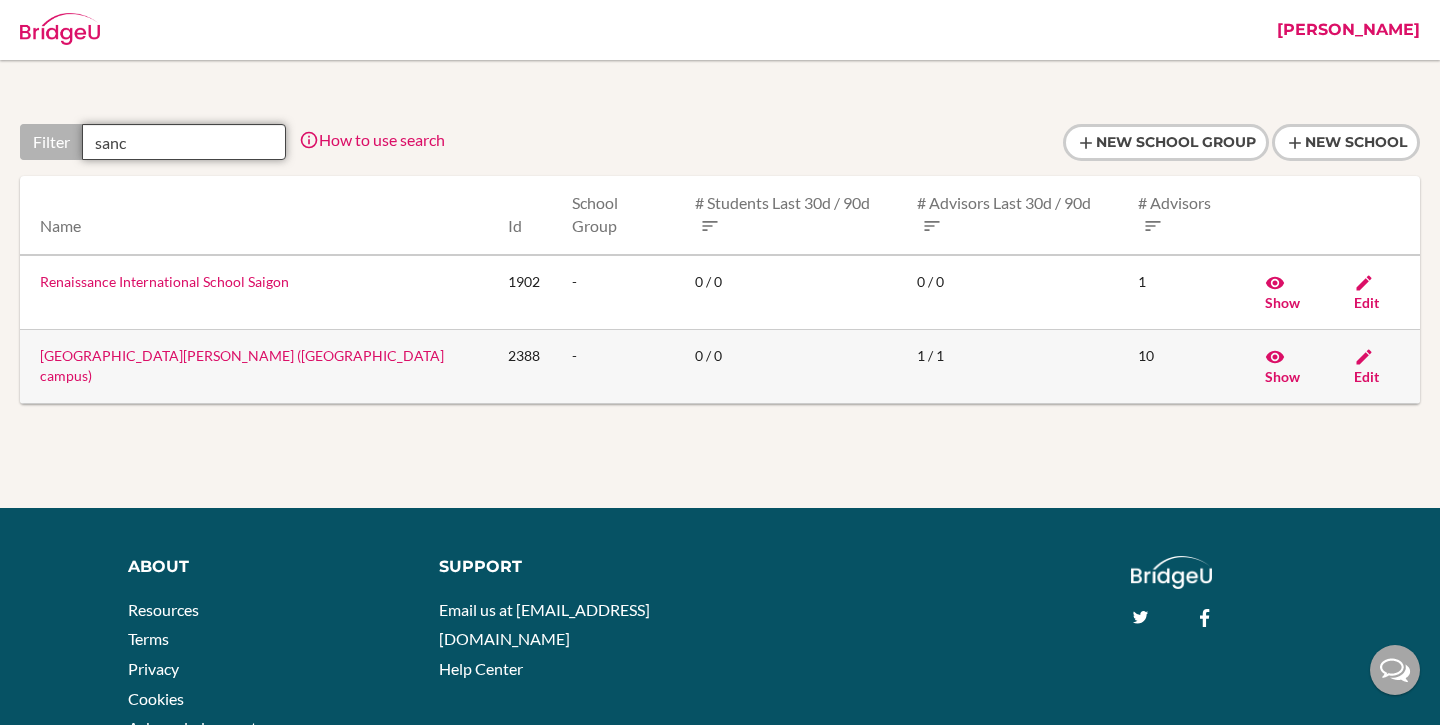 type on "sanc" 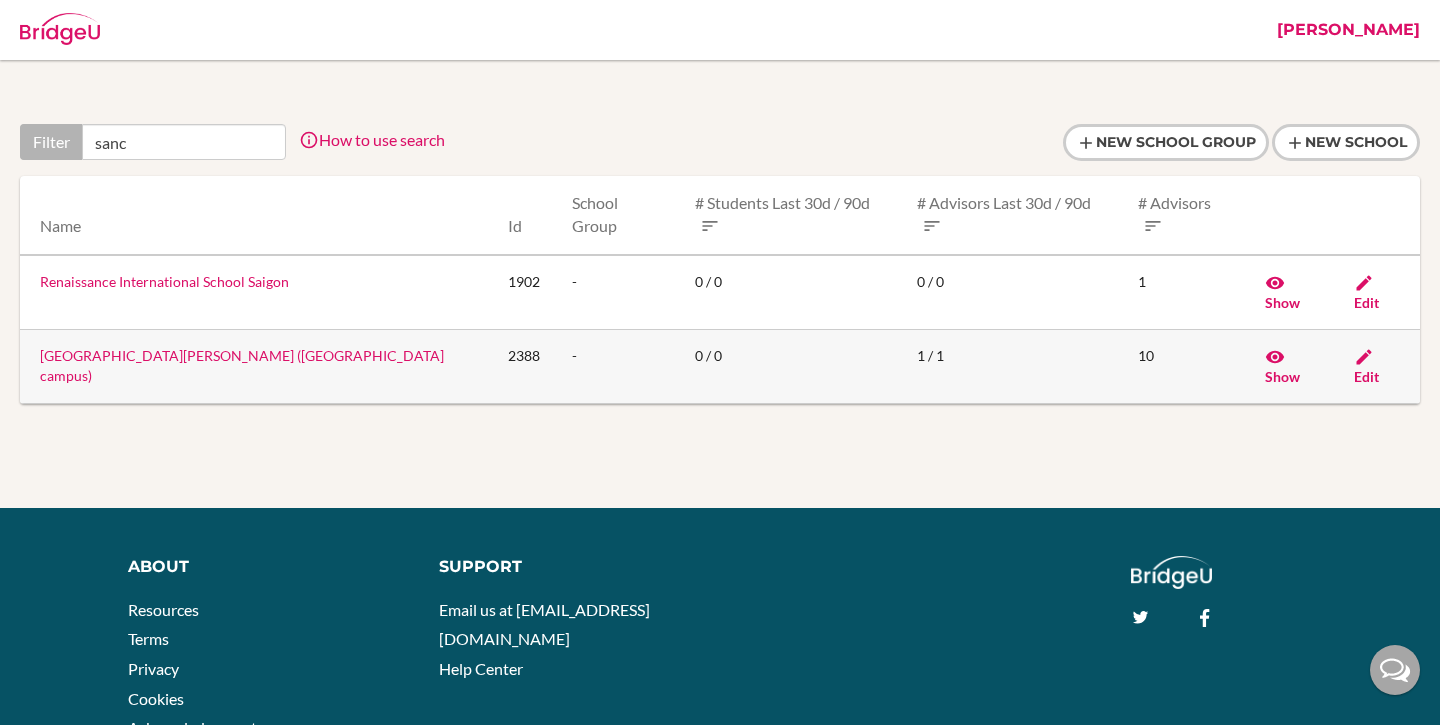 click on "[GEOGRAPHIC_DATA][PERSON_NAME] ([GEOGRAPHIC_DATA] campus)" at bounding box center [242, 365] 